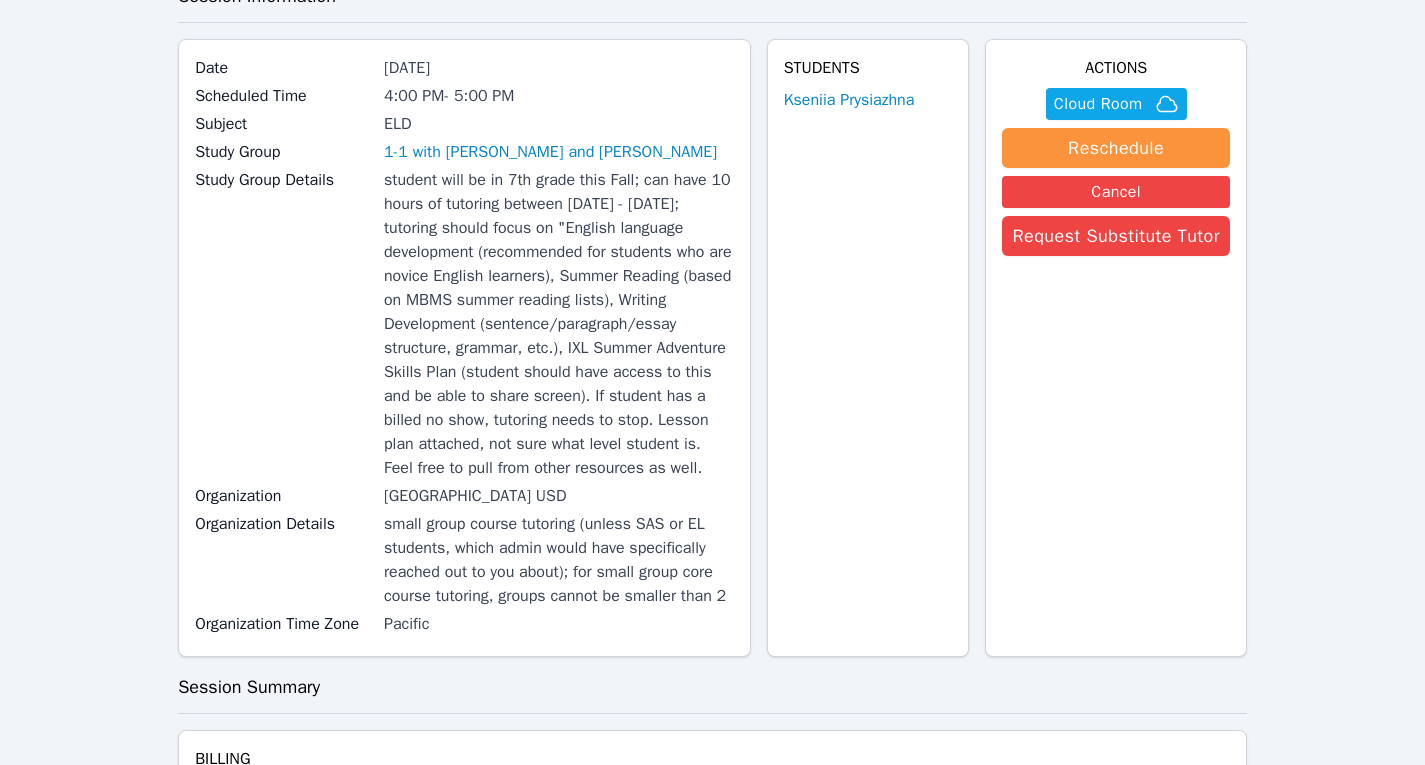 scroll, scrollTop: 55, scrollLeft: 0, axis: vertical 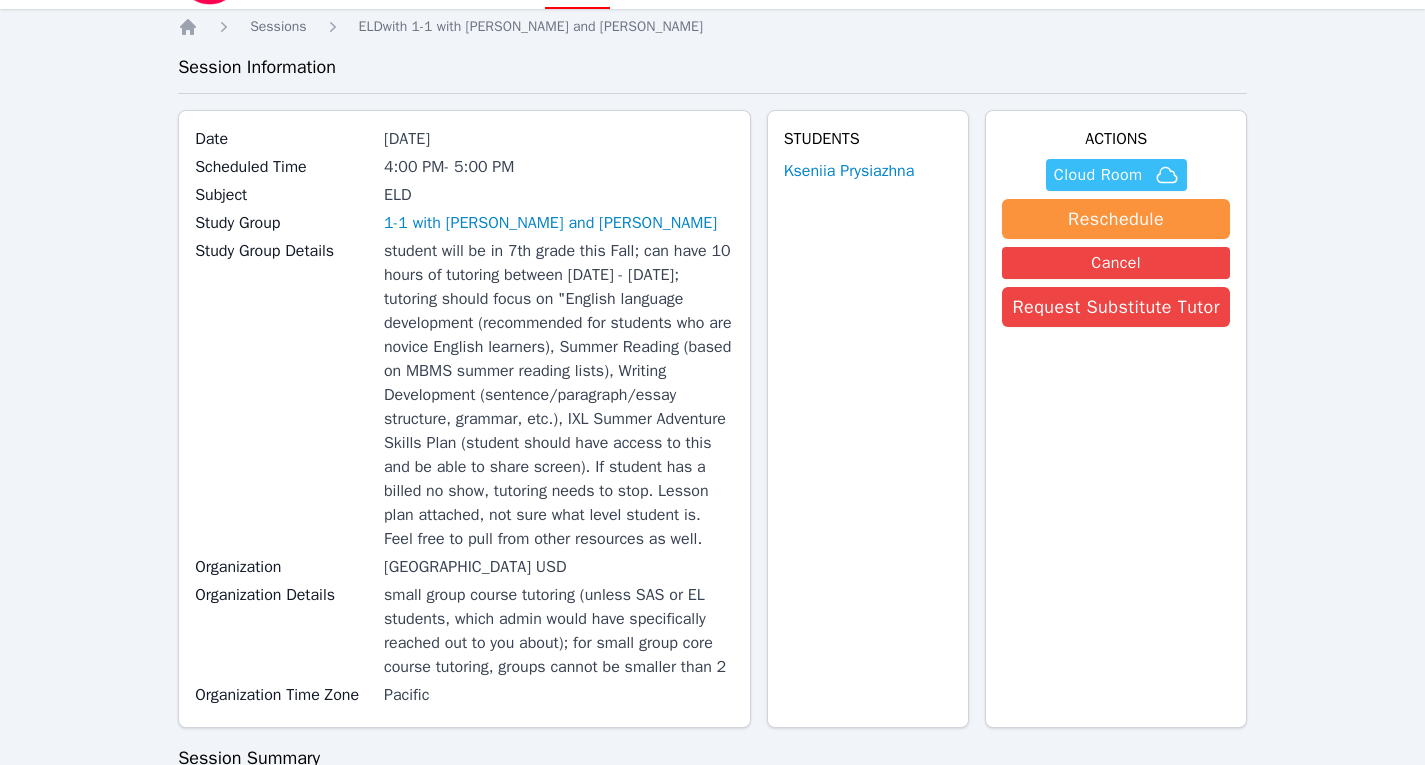 click on "Cloud Room" at bounding box center [1116, 175] 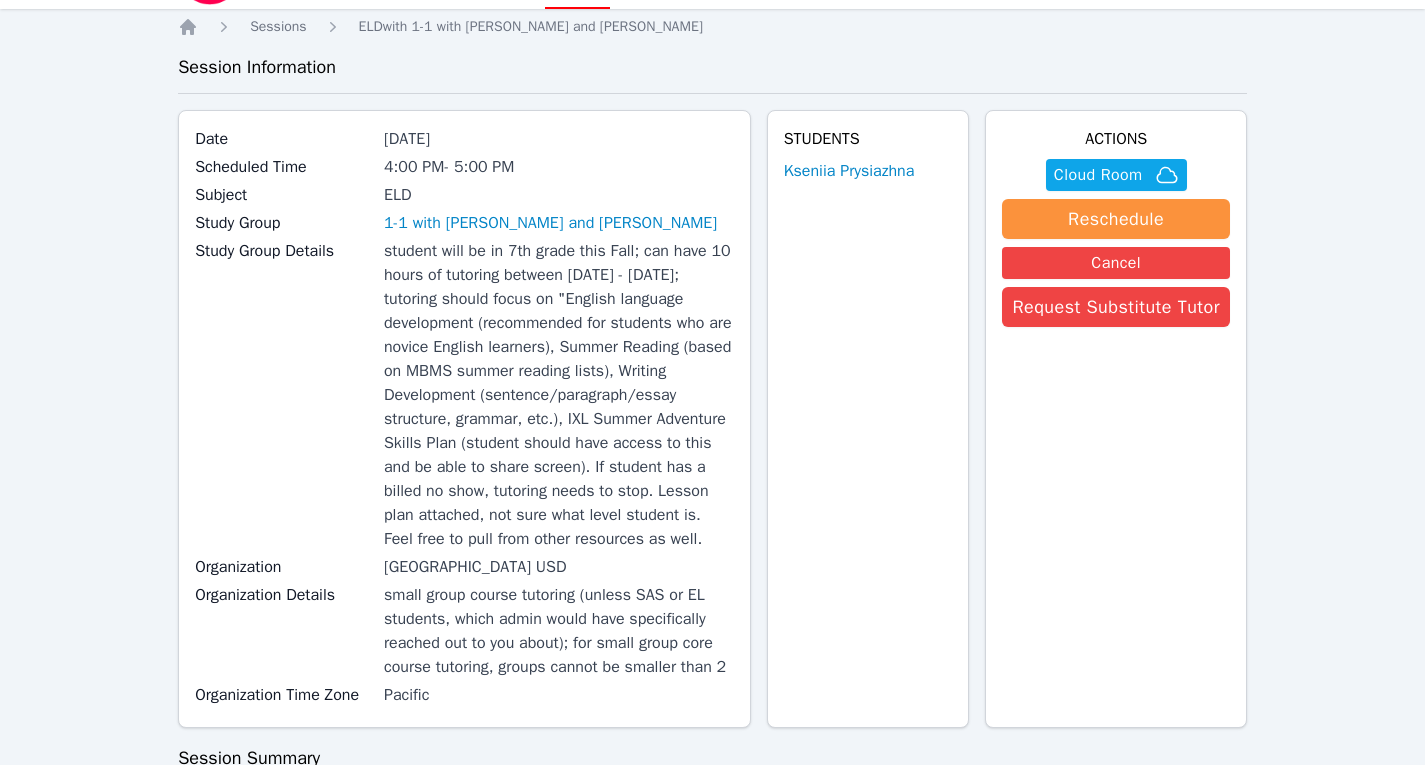 scroll, scrollTop: 0, scrollLeft: 0, axis: both 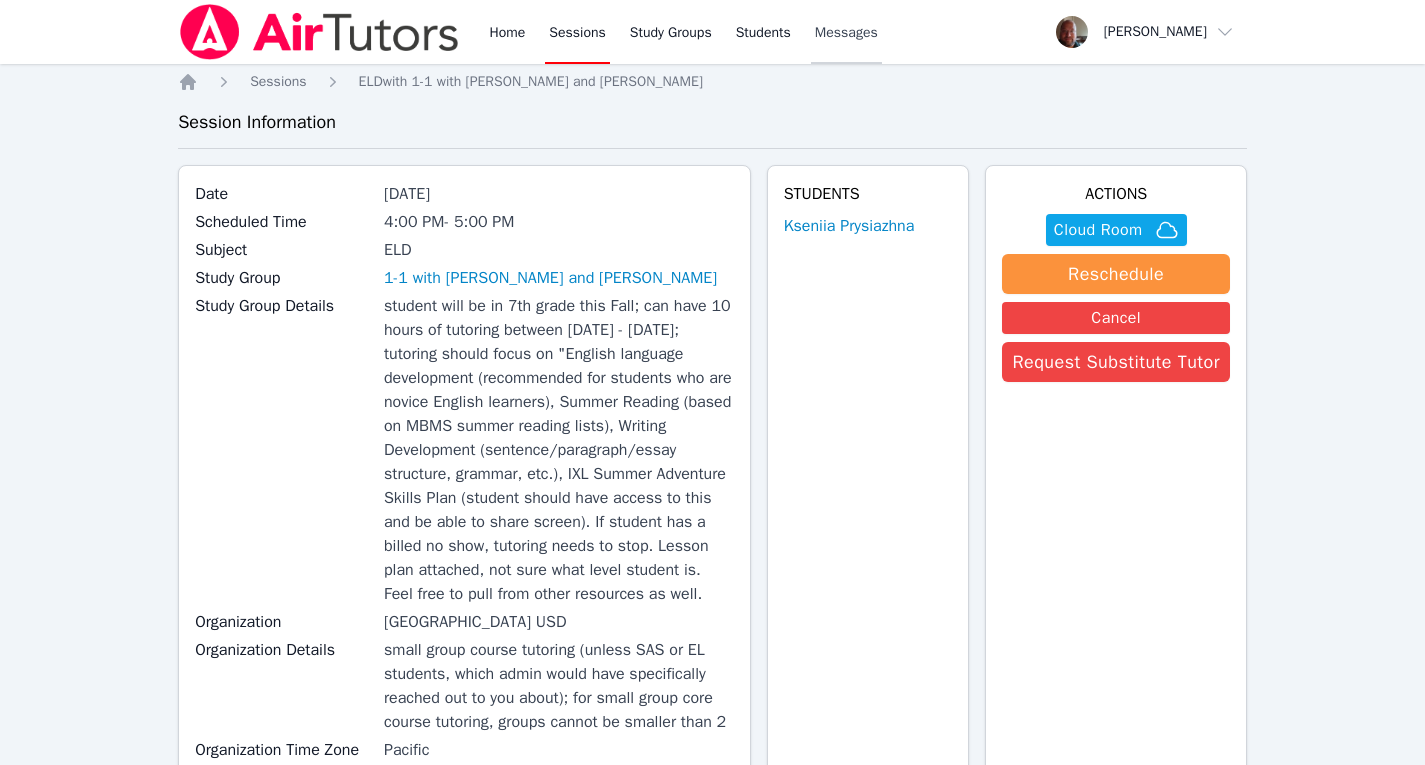 click on "Messages" at bounding box center [846, 33] 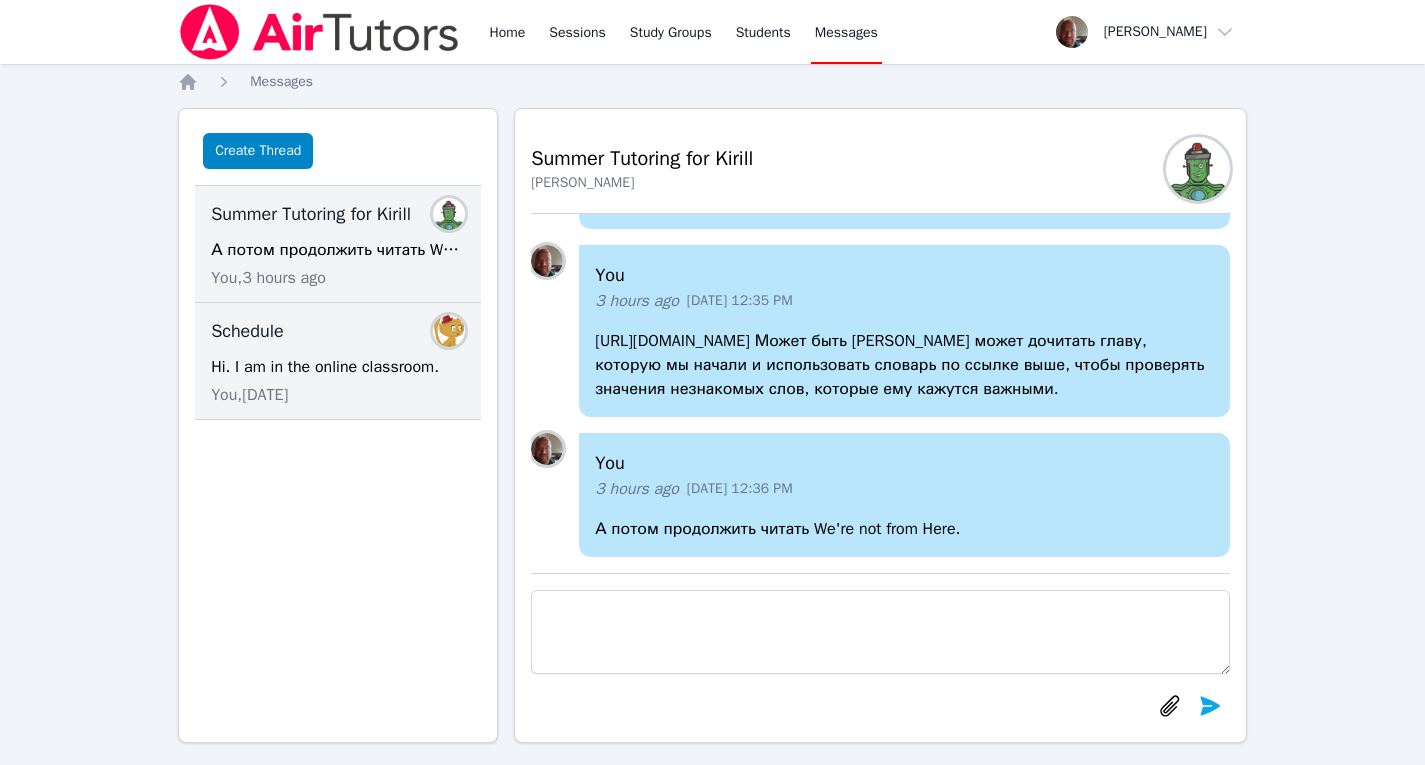 click on "Hi. I am in the online classroom." at bounding box center [338, 367] 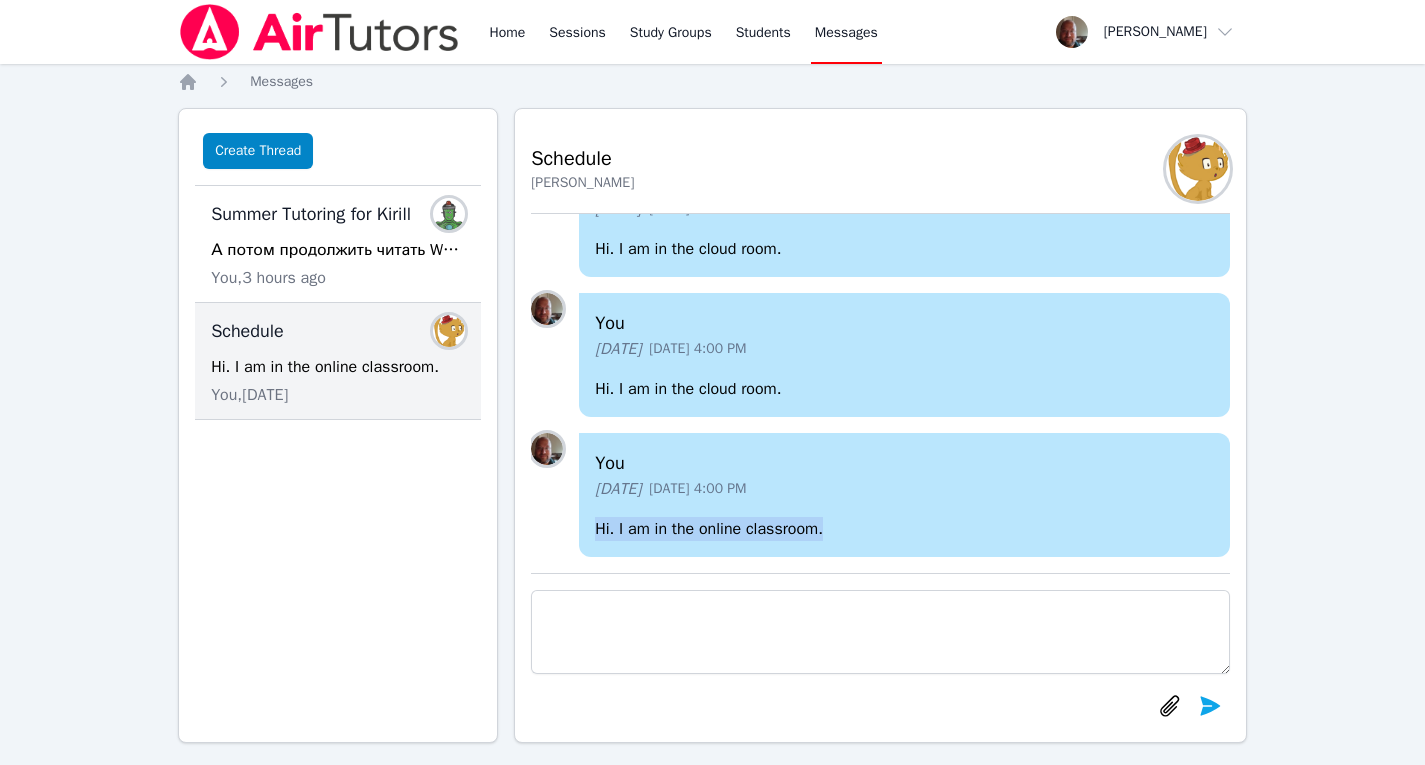 drag, startPoint x: 832, startPoint y: 531, endPoint x: 592, endPoint y: 532, distance: 240.00209 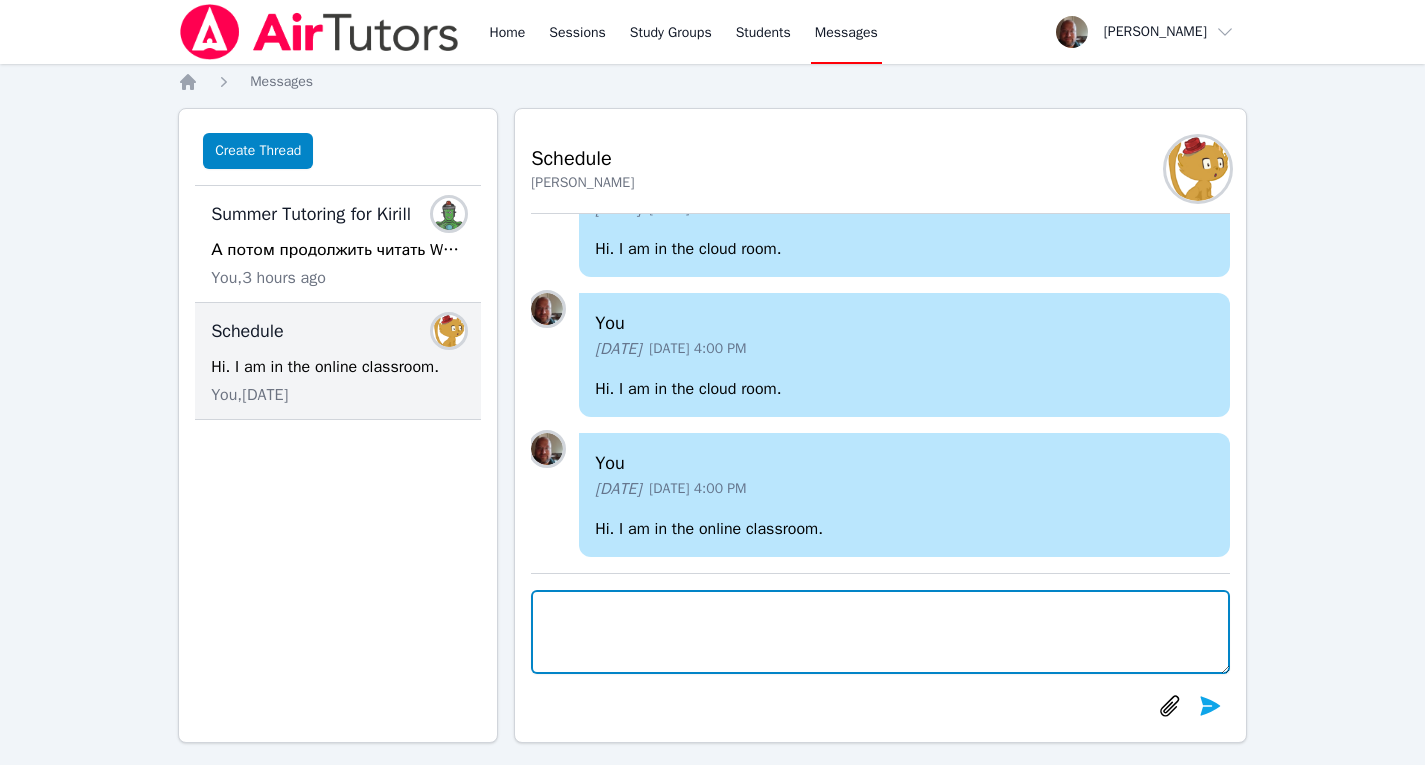 click at bounding box center [880, 632] 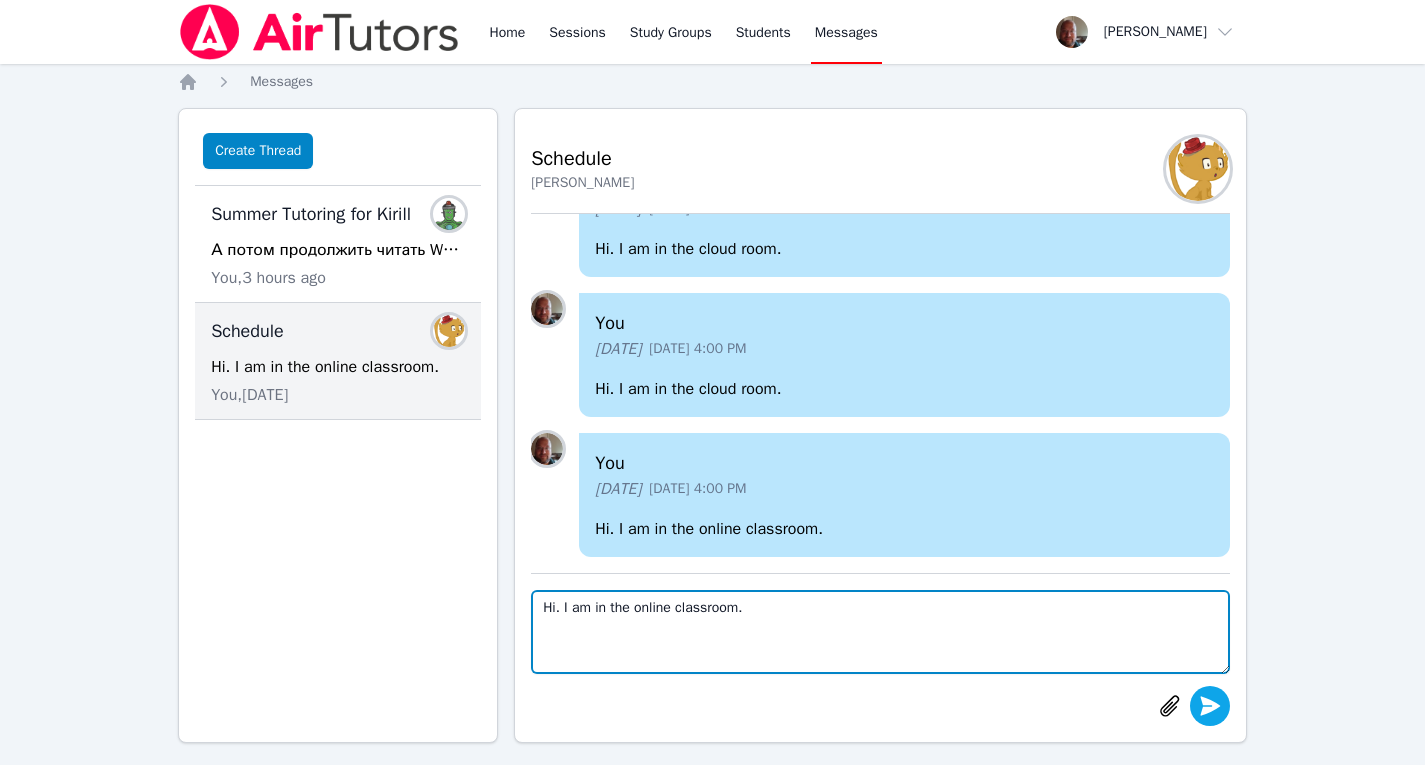type on "Hi. I am in the online classroom." 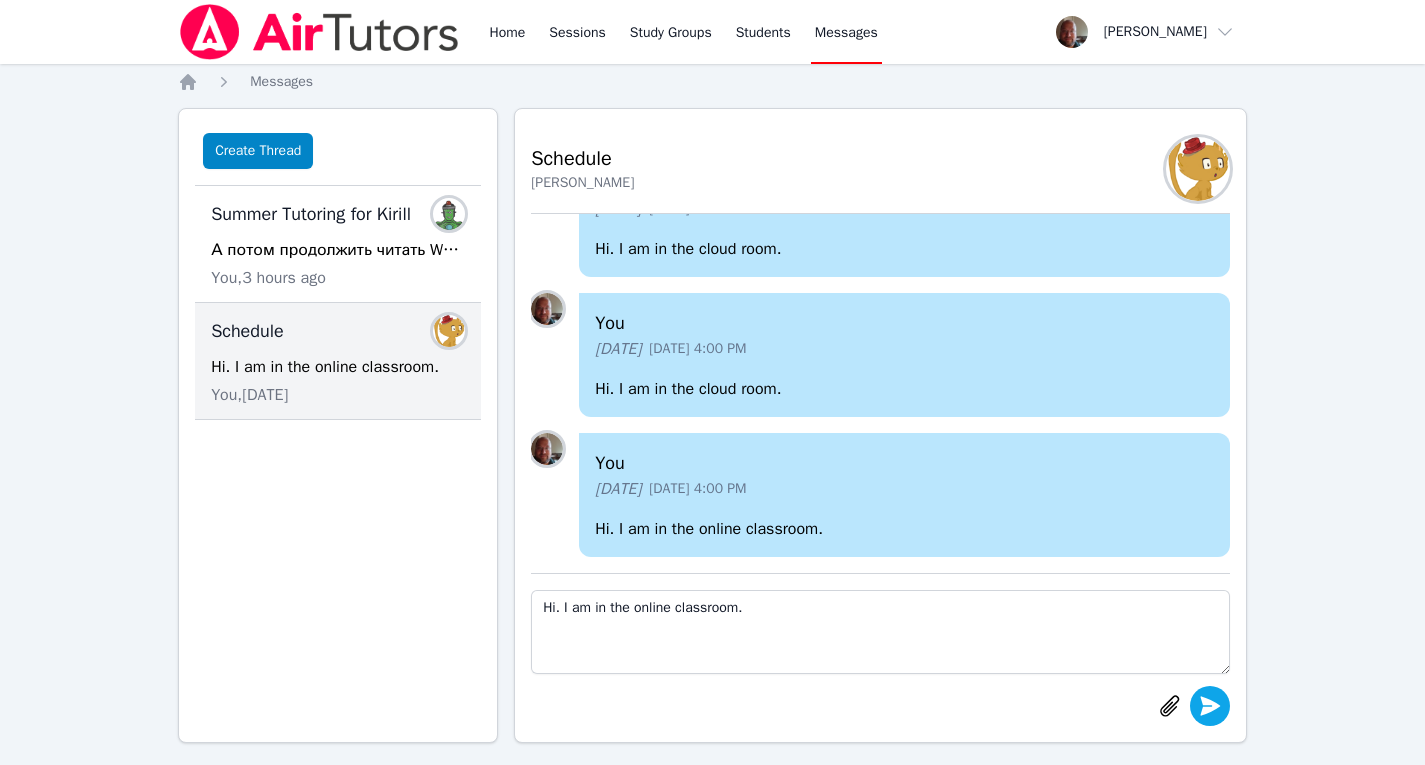 drag, startPoint x: 1210, startPoint y: 694, endPoint x: 1212, endPoint y: 710, distance: 16.124516 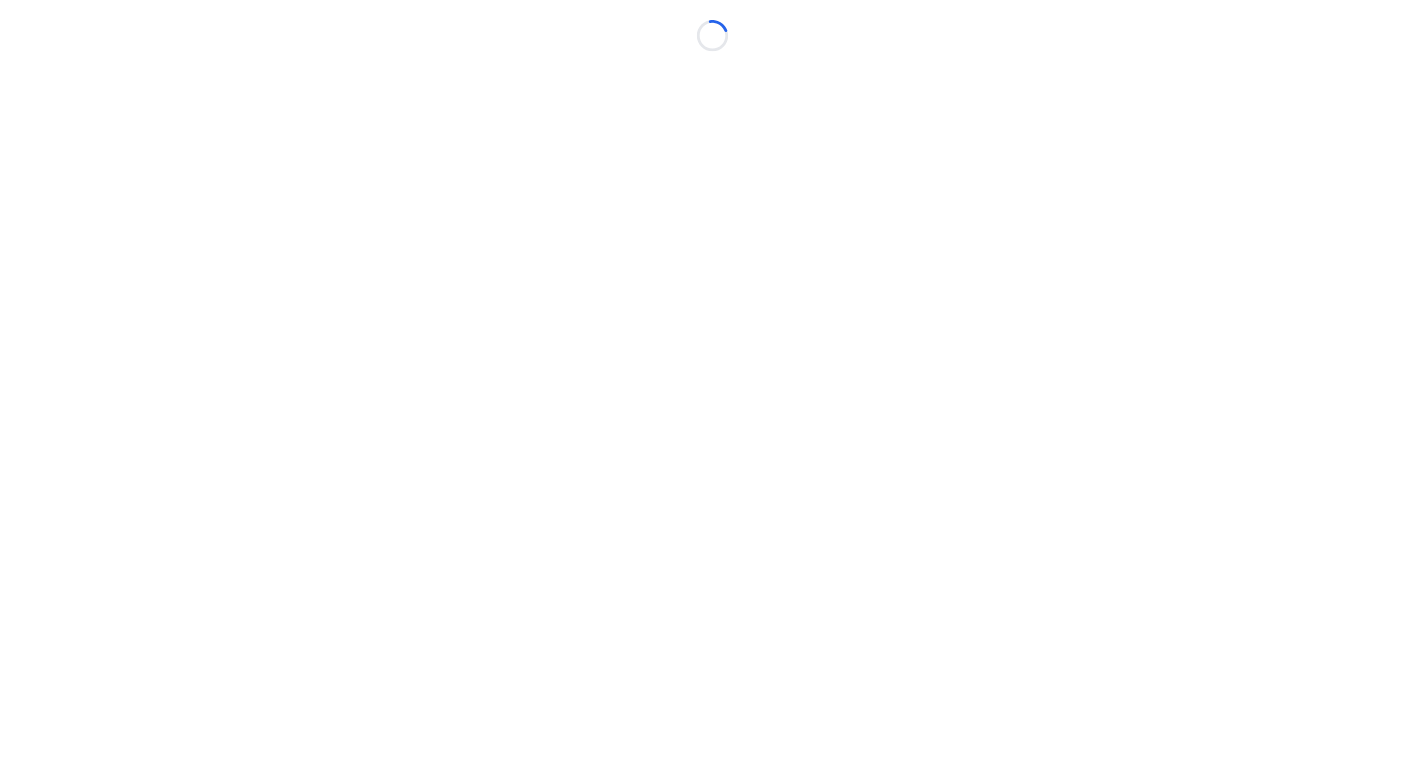 scroll, scrollTop: 0, scrollLeft: 0, axis: both 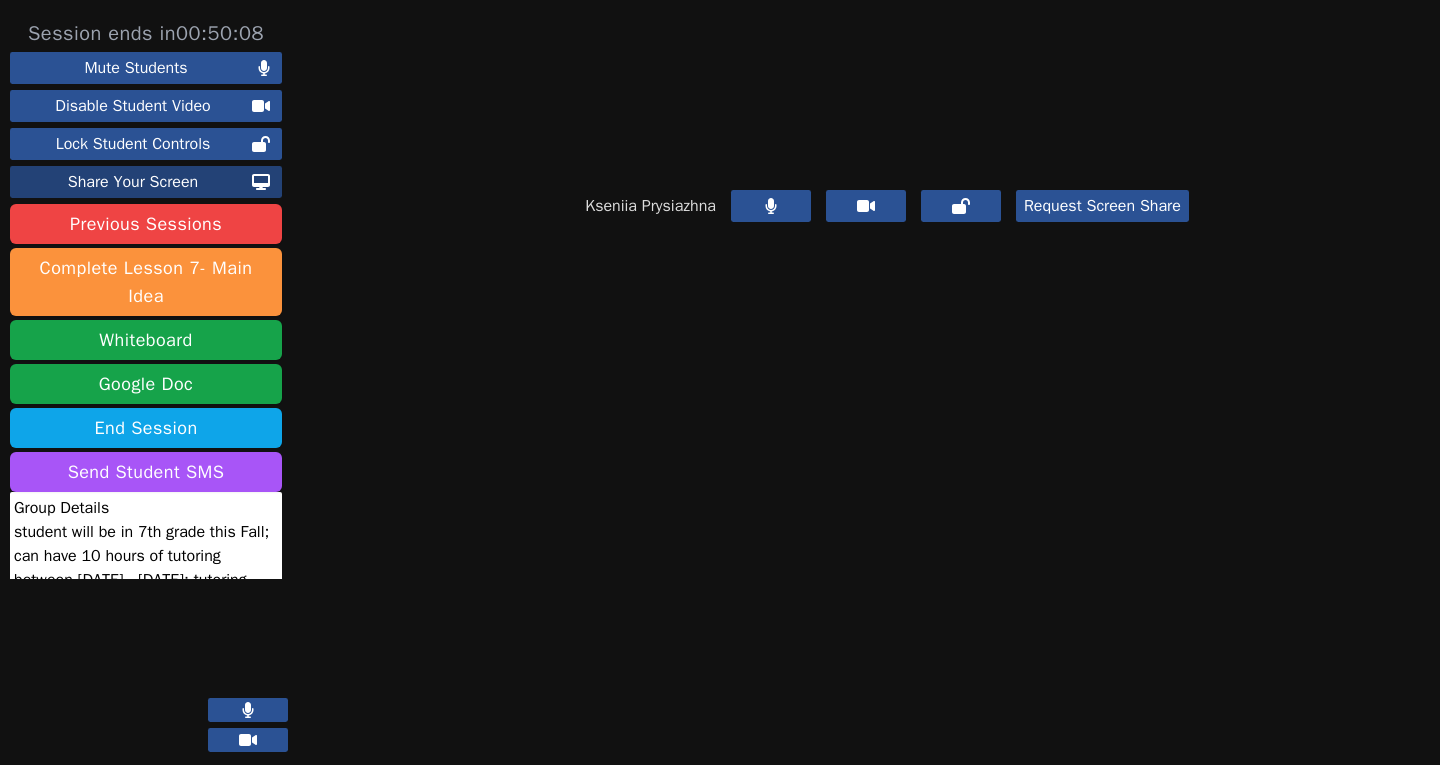 click on "Share Your Screen" at bounding box center (133, 182) 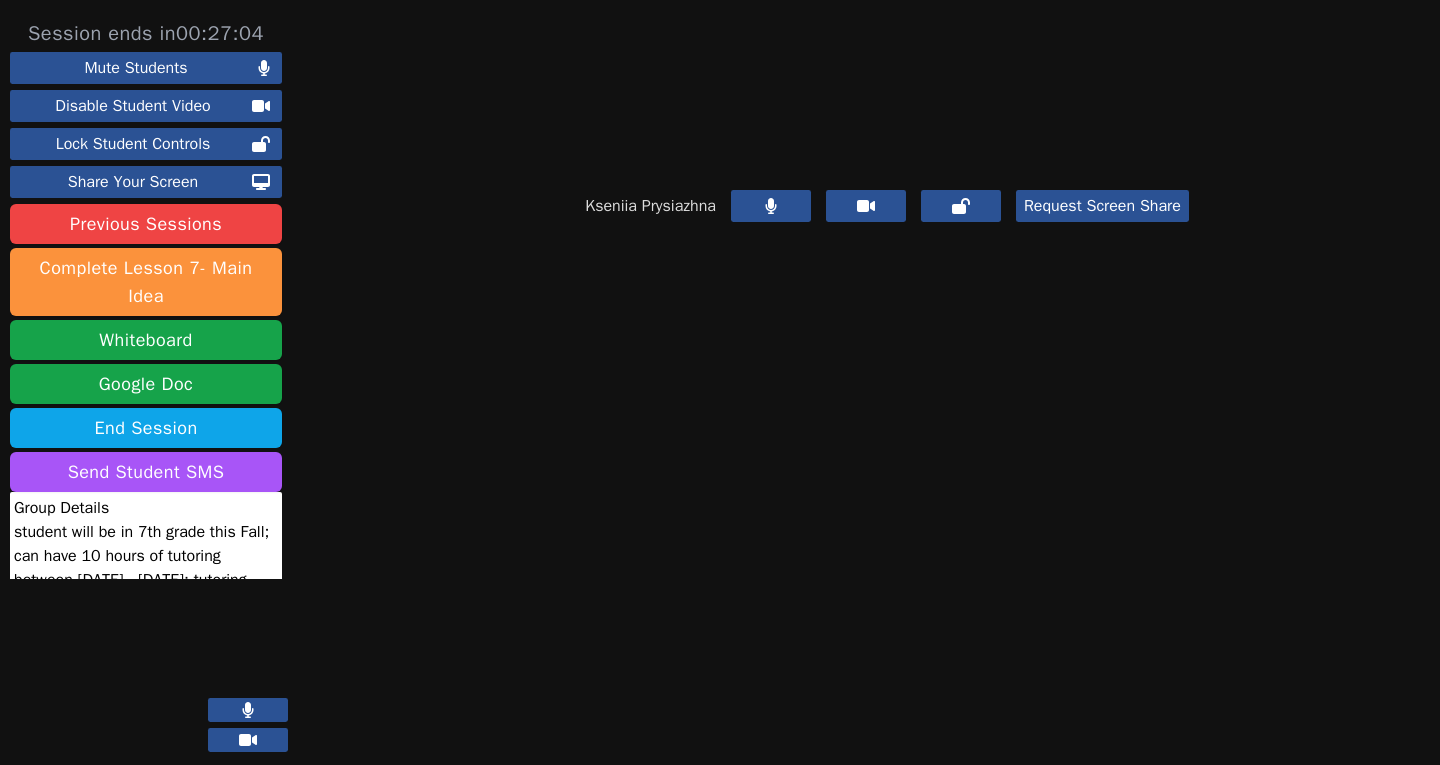 click at bounding box center (887, 85) 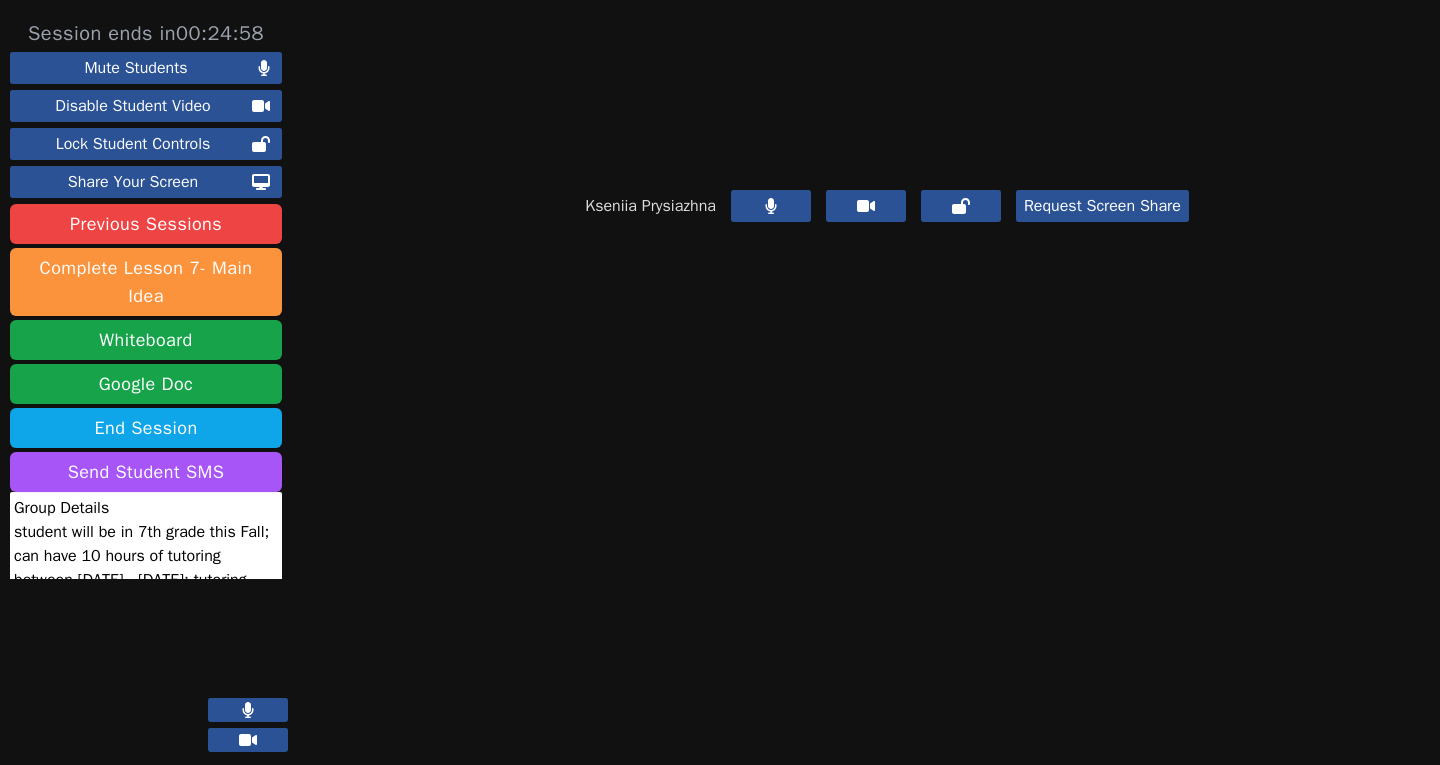 click on "Kseniia Prysiazhna Request Screen Share" at bounding box center (887, 131) 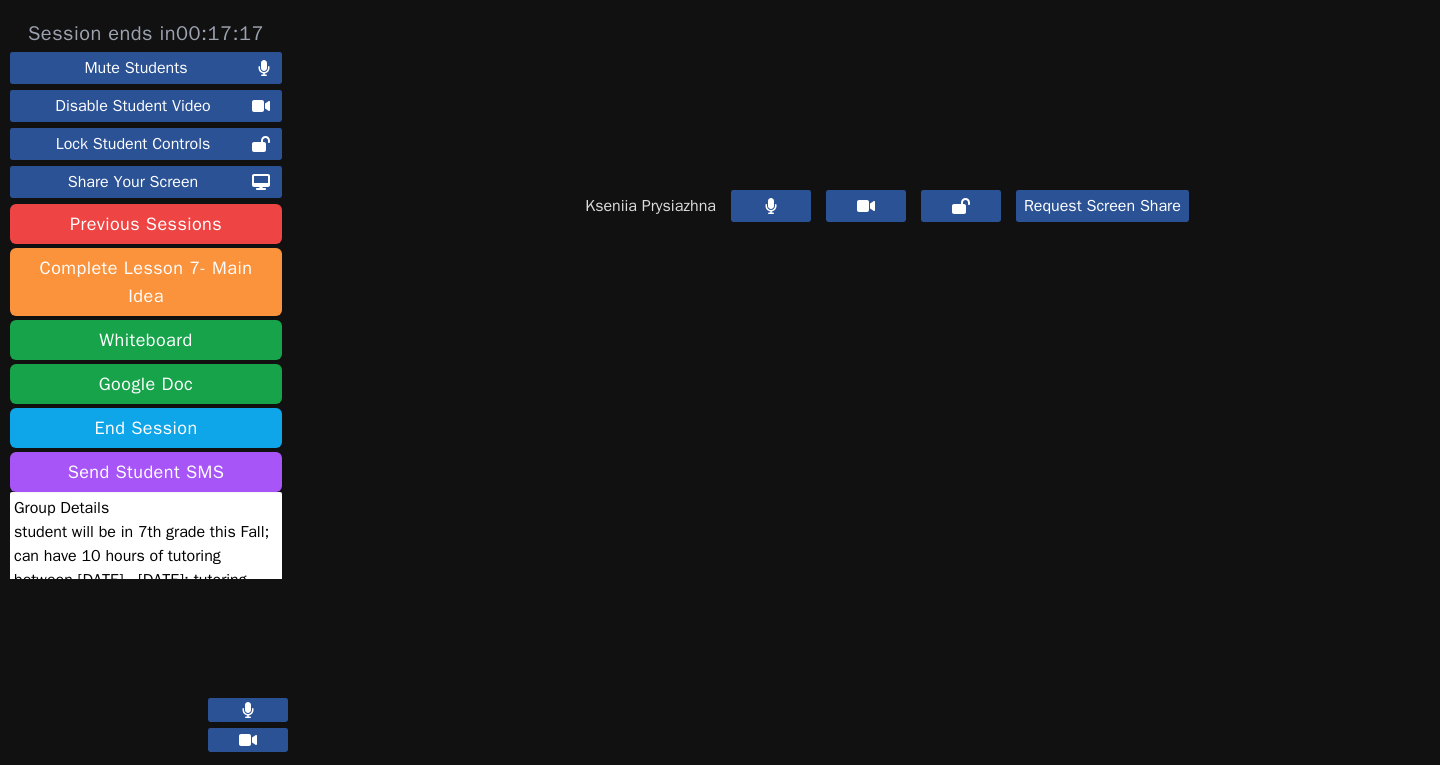 click on "Kseniia Prysiazhna Request Screen Share" at bounding box center (887, 131) 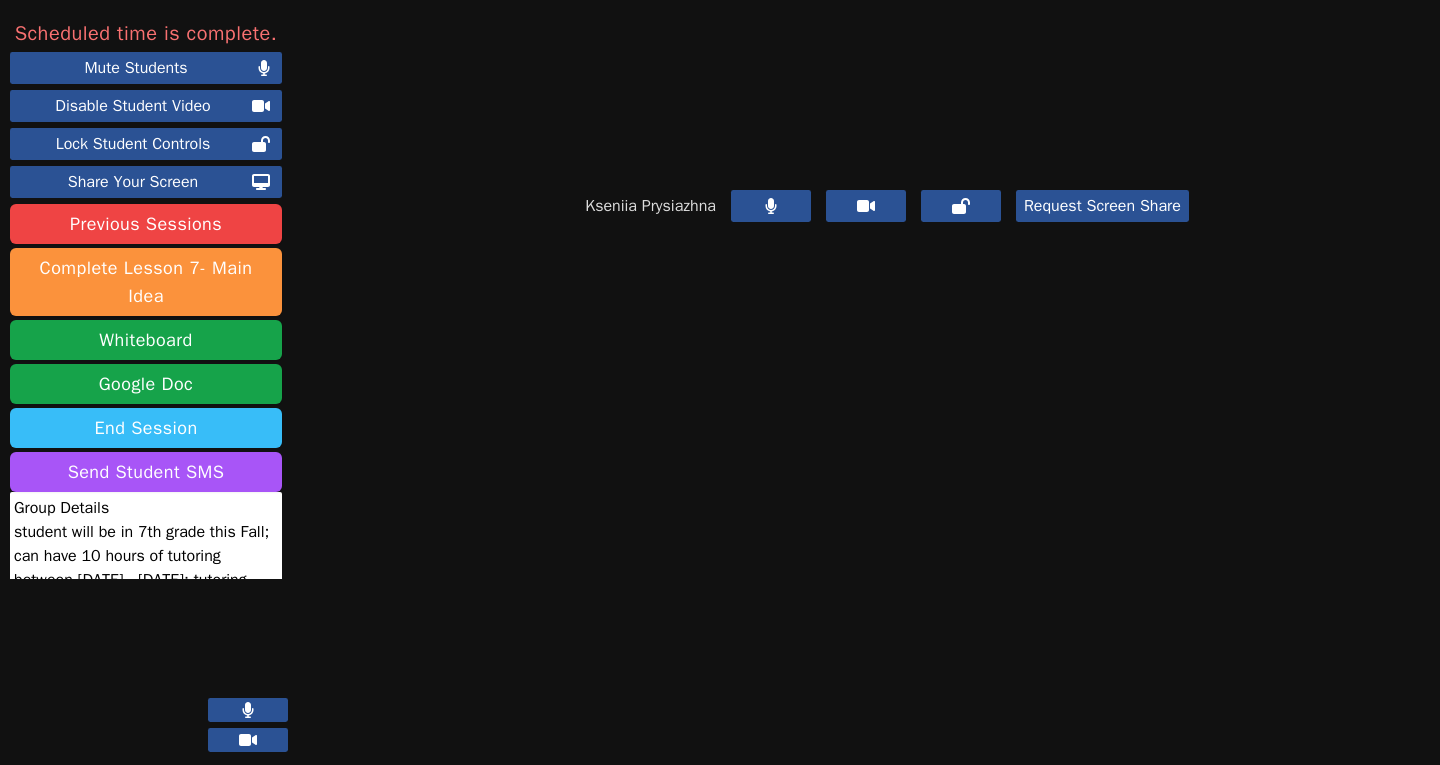 click on "End Session" at bounding box center (146, 428) 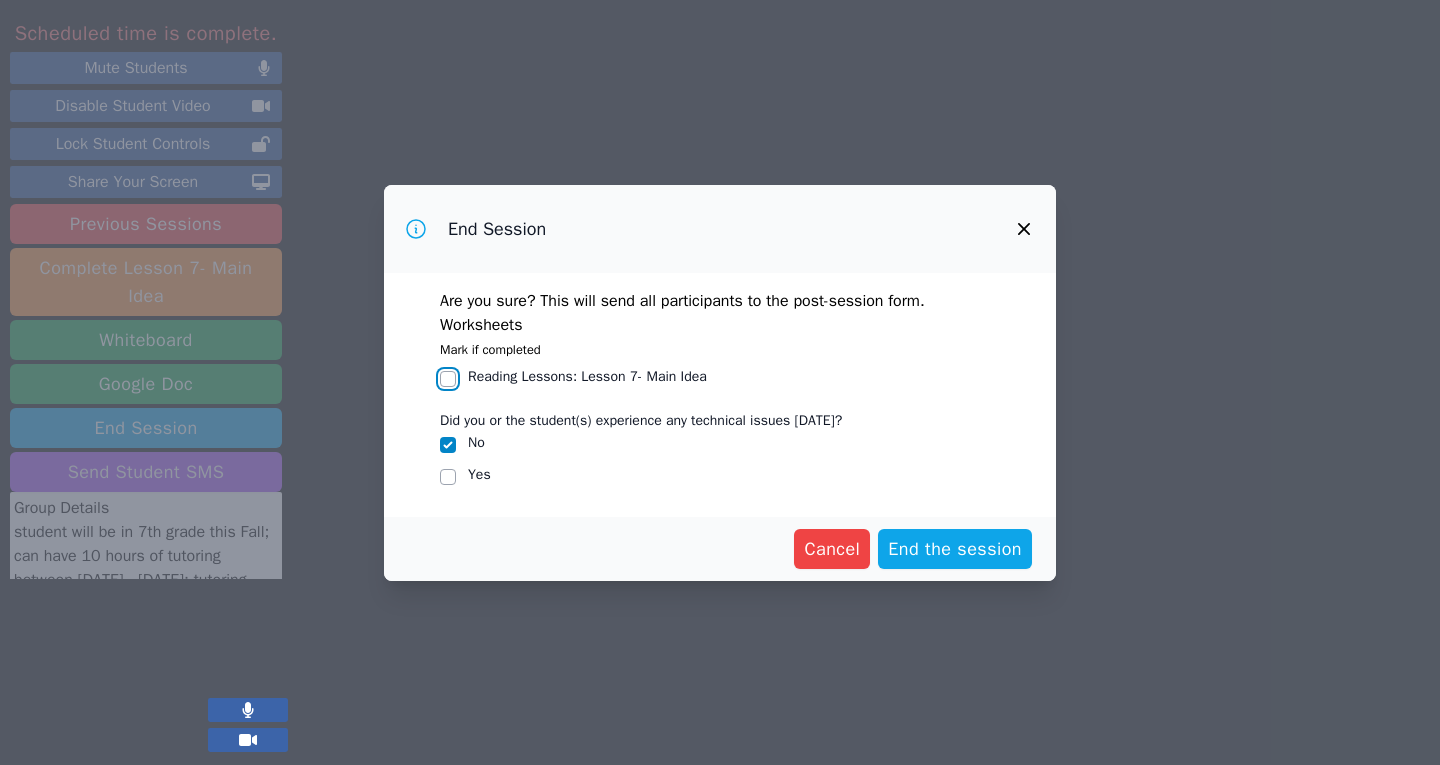 click on "Reading Lessons :   Lesson 7- Main Idea" at bounding box center (448, 379) 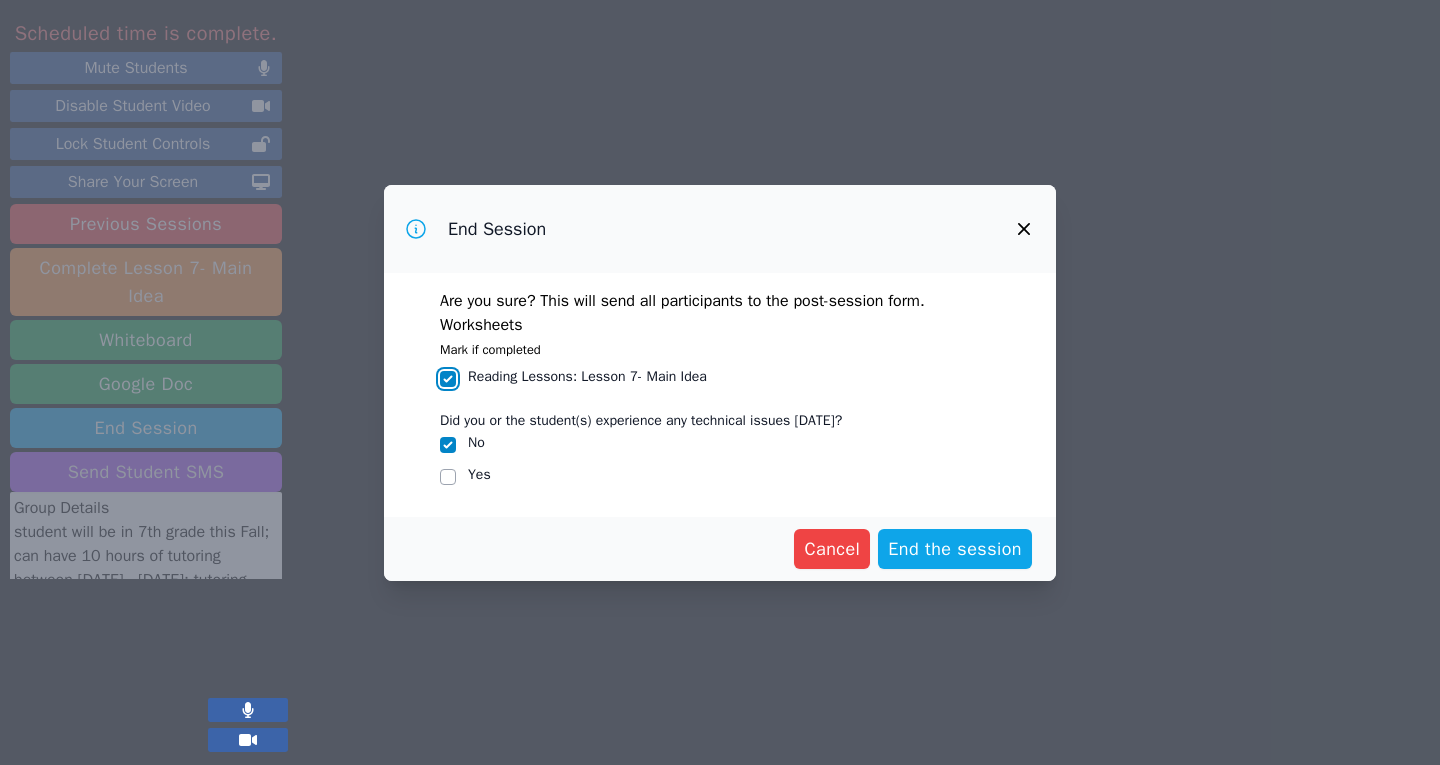 checkbox on "true" 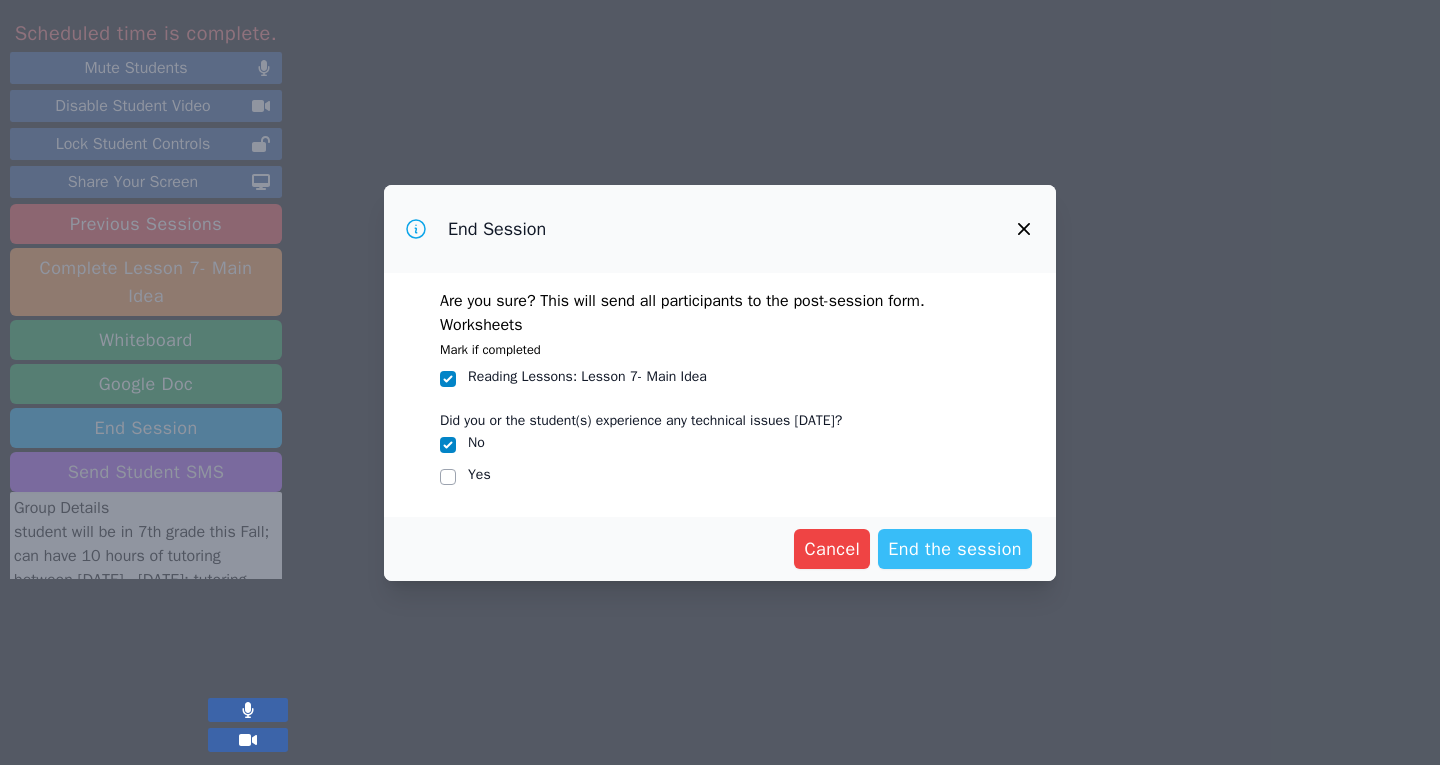 click on "End the session" at bounding box center [955, 549] 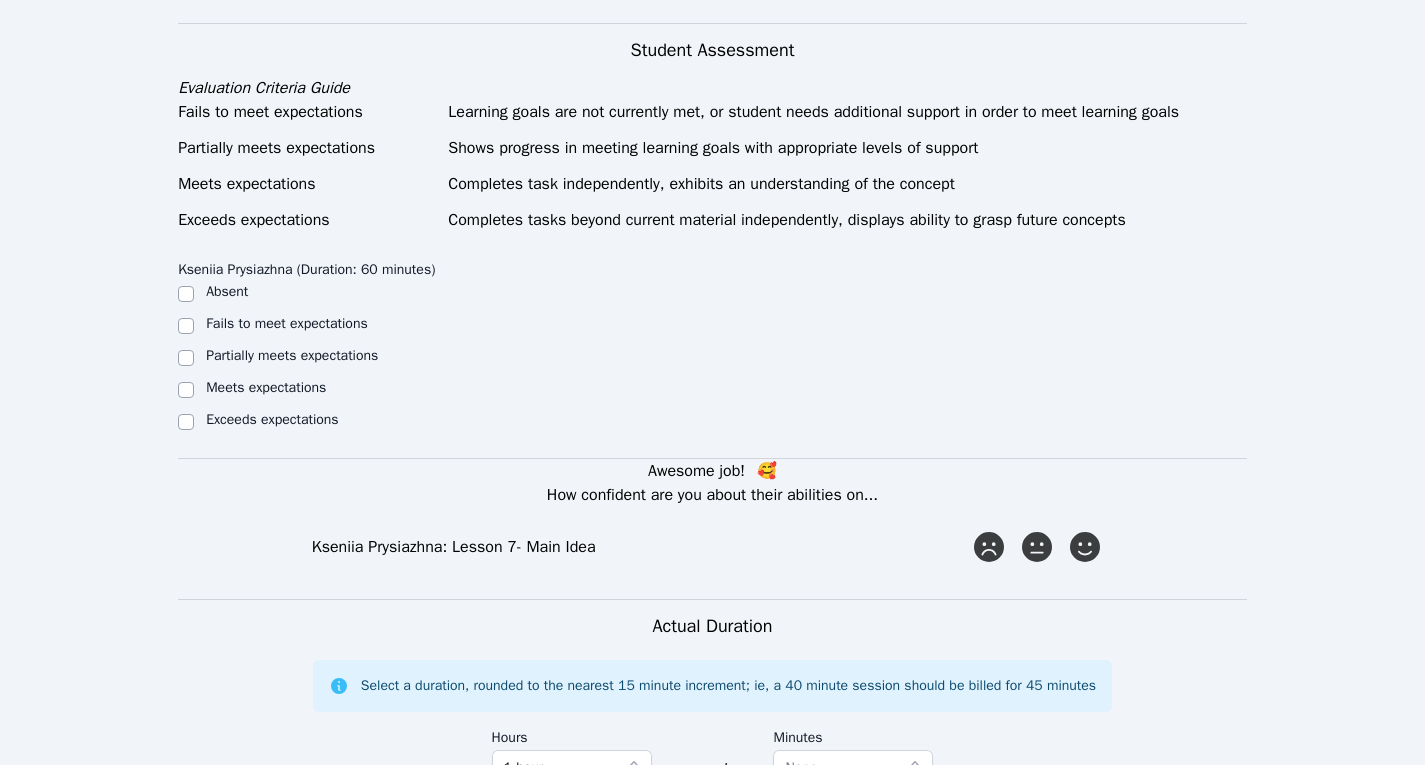 scroll, scrollTop: 1189, scrollLeft: 0, axis: vertical 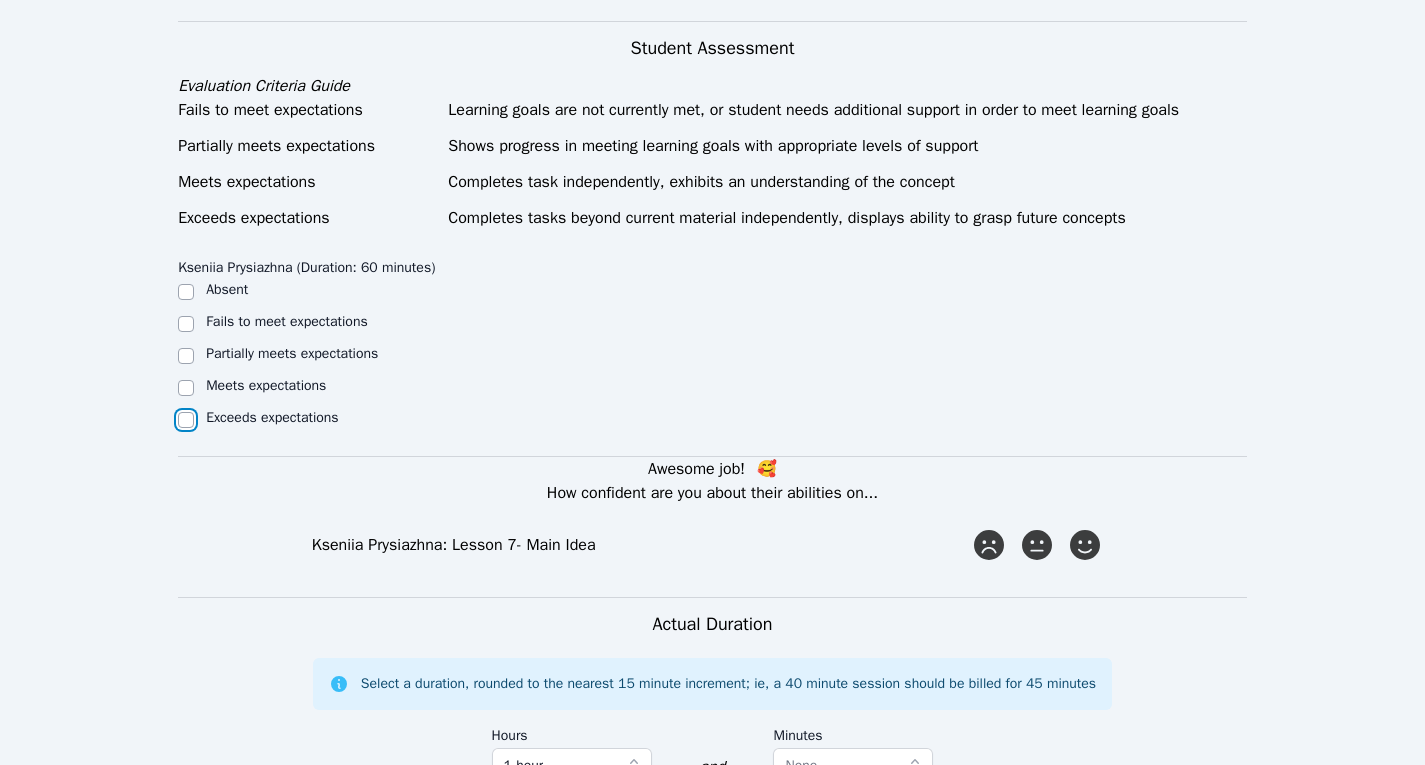 click on "Exceeds expectations" at bounding box center (186, 420) 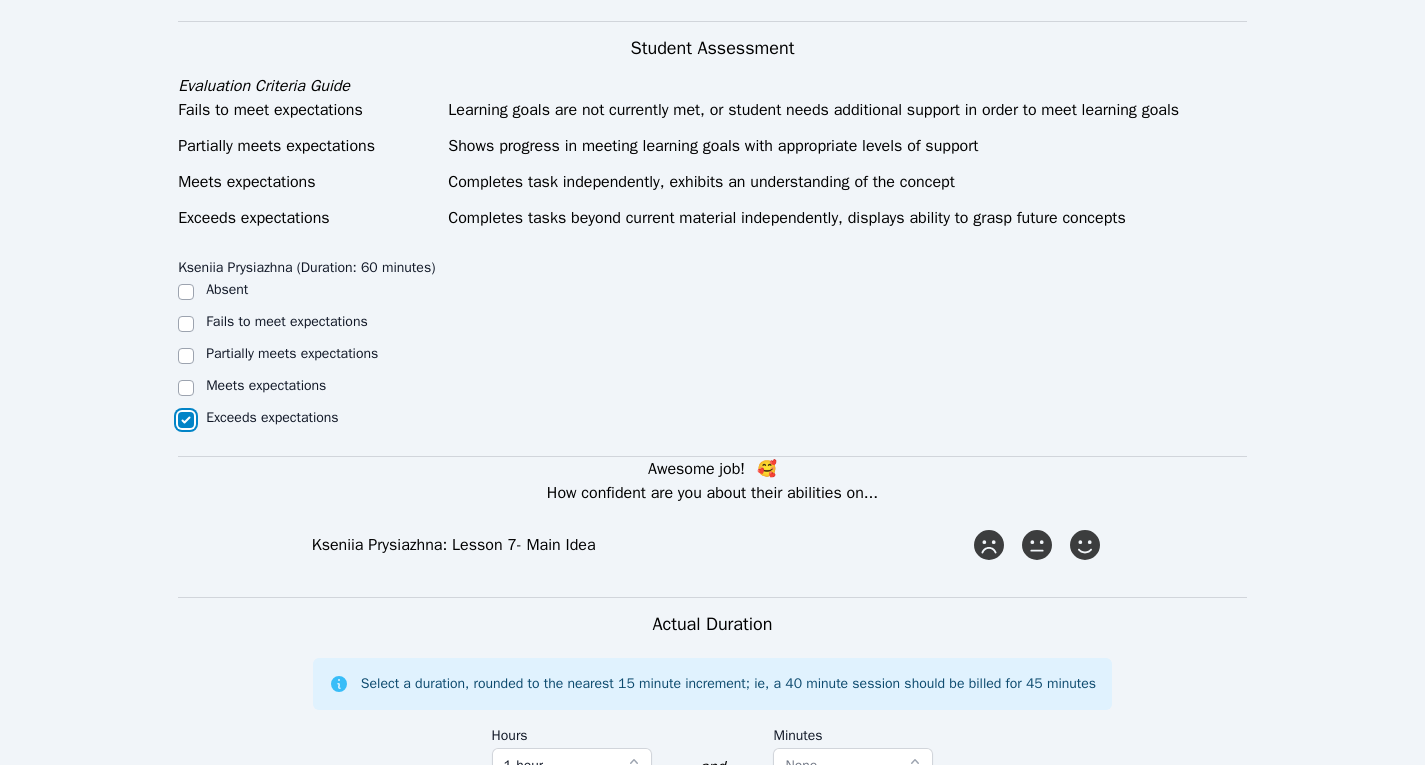 checkbox on "true" 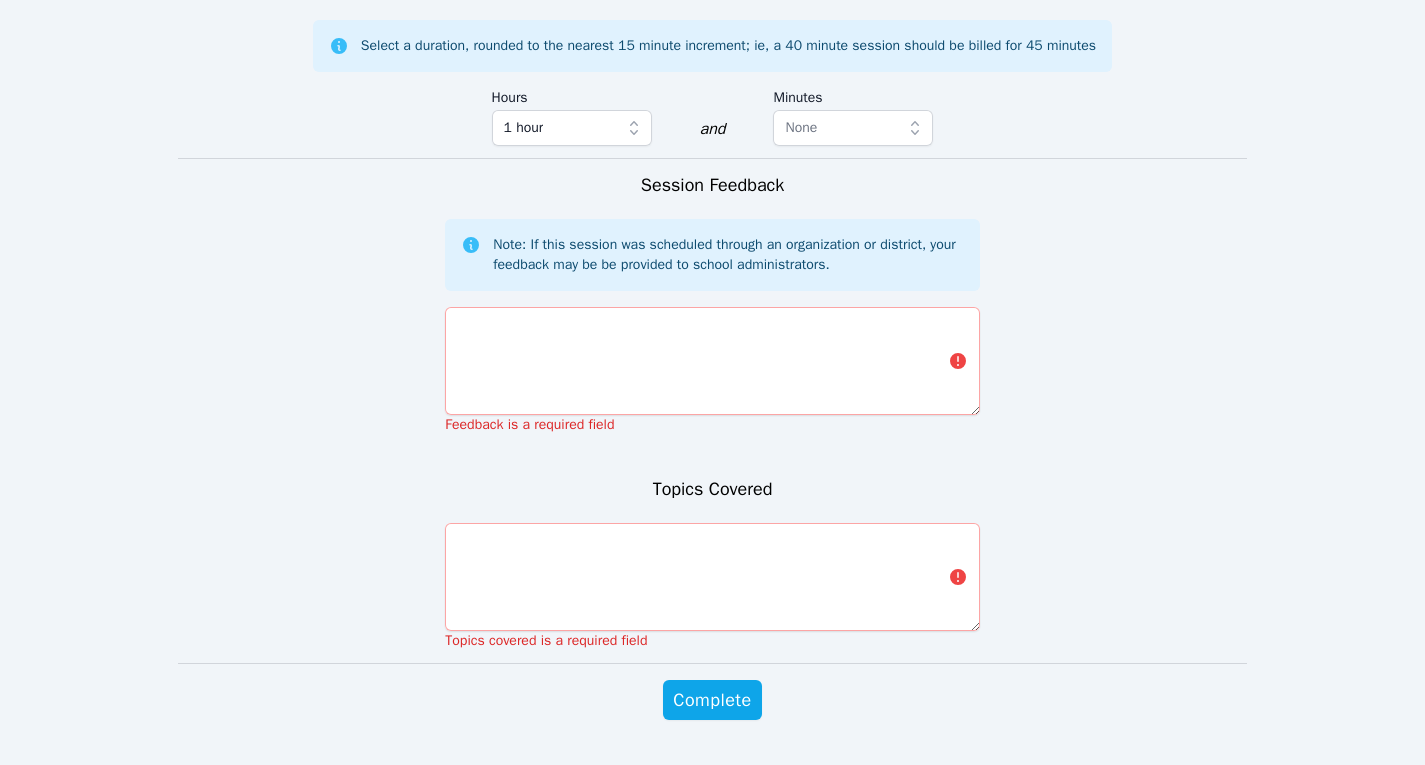 scroll, scrollTop: 1863, scrollLeft: 0, axis: vertical 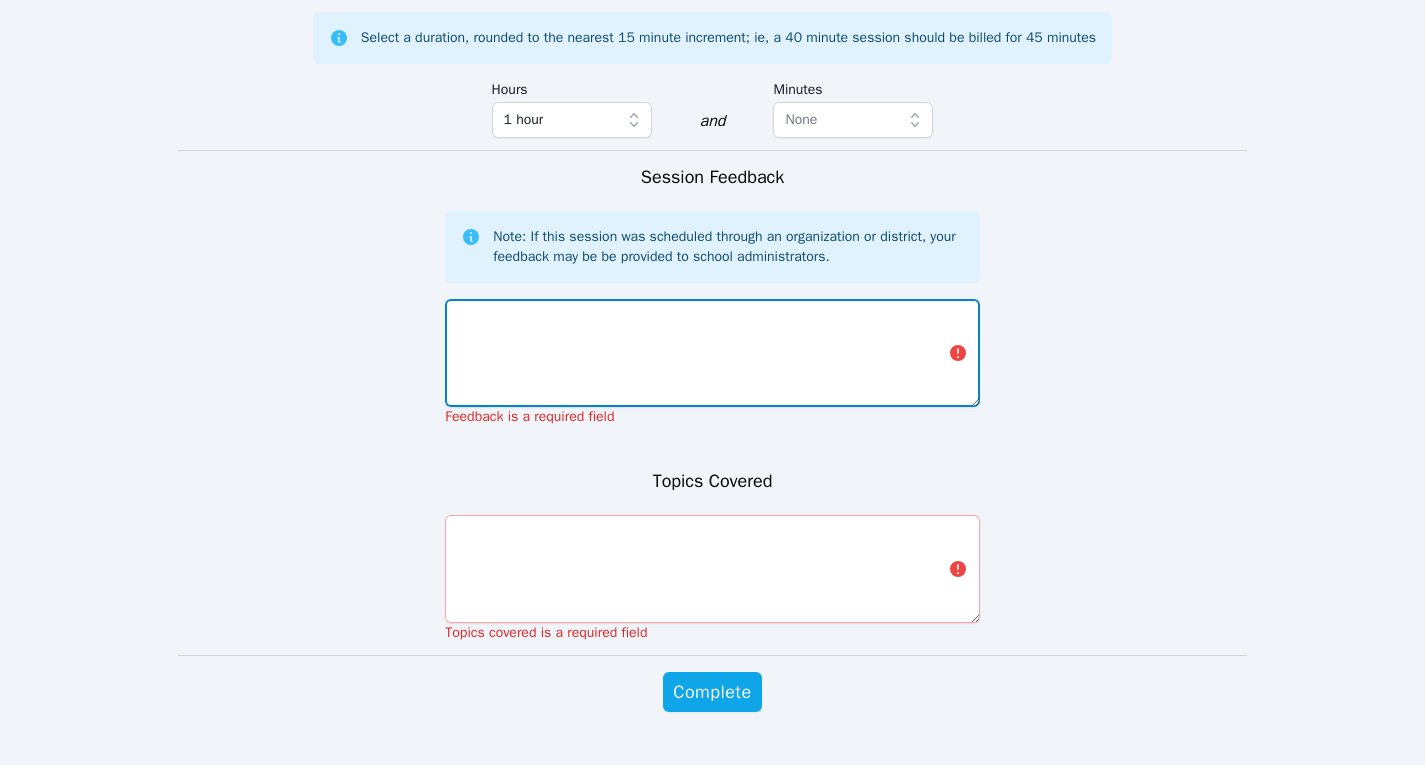 click at bounding box center [712, 353] 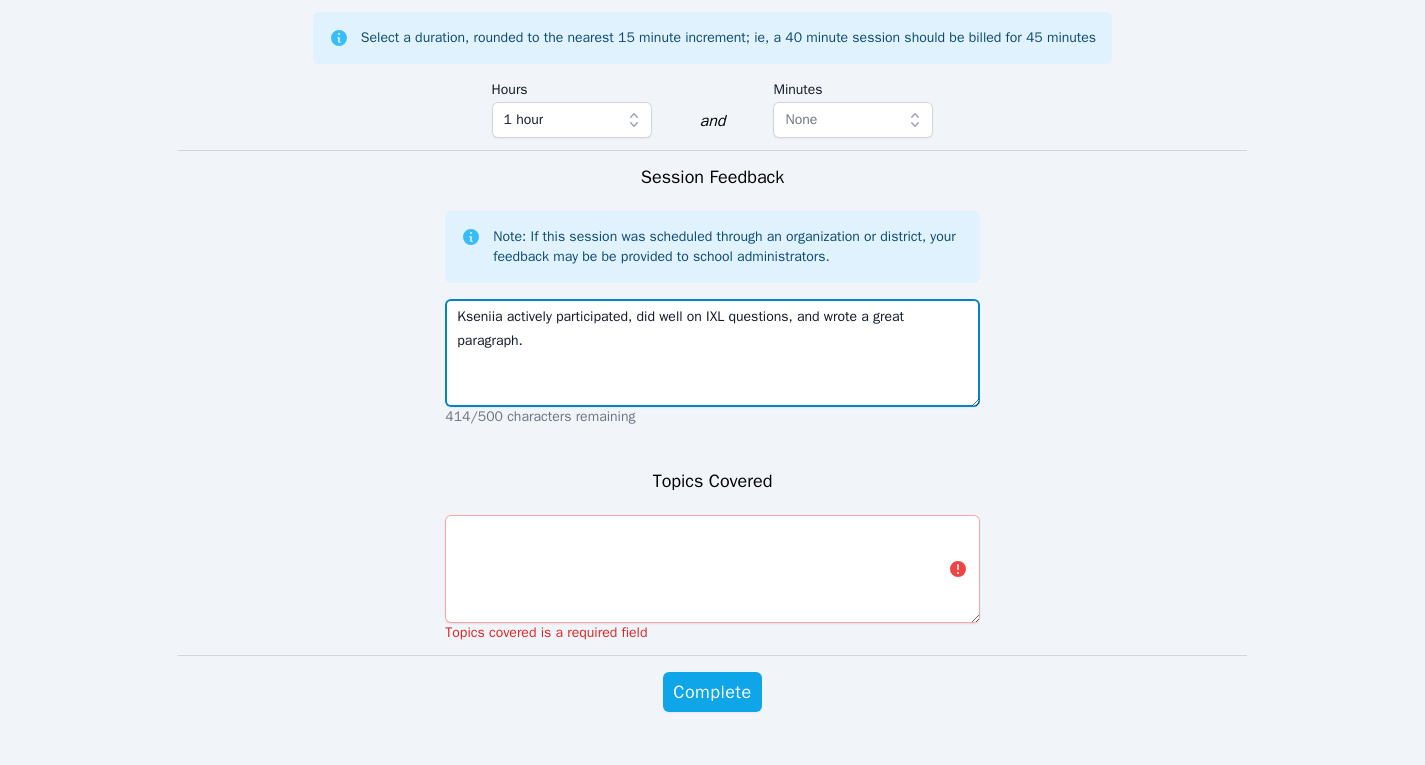 type on "Kseniia actively participated, did well on IXL questions, and wrote a great paragraph." 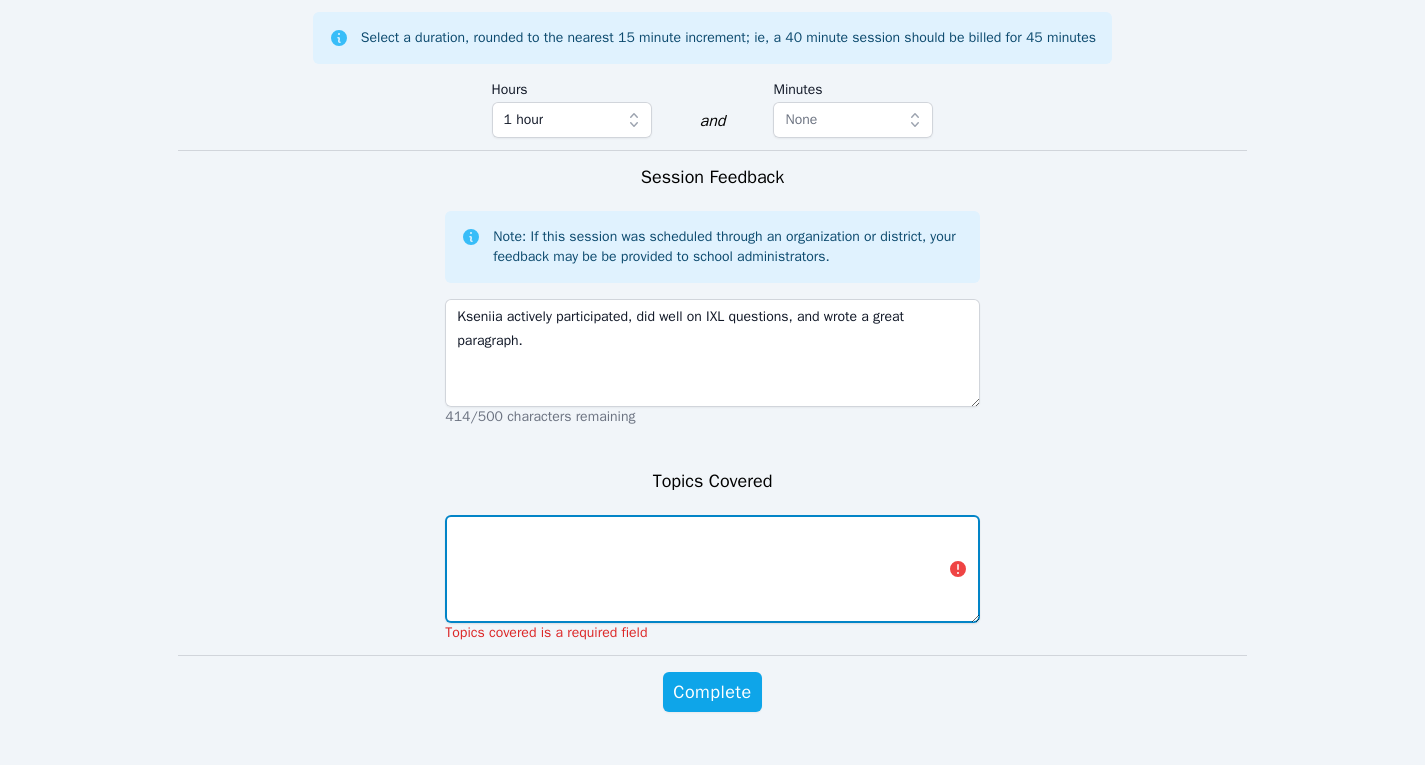 click at bounding box center [712, 569] 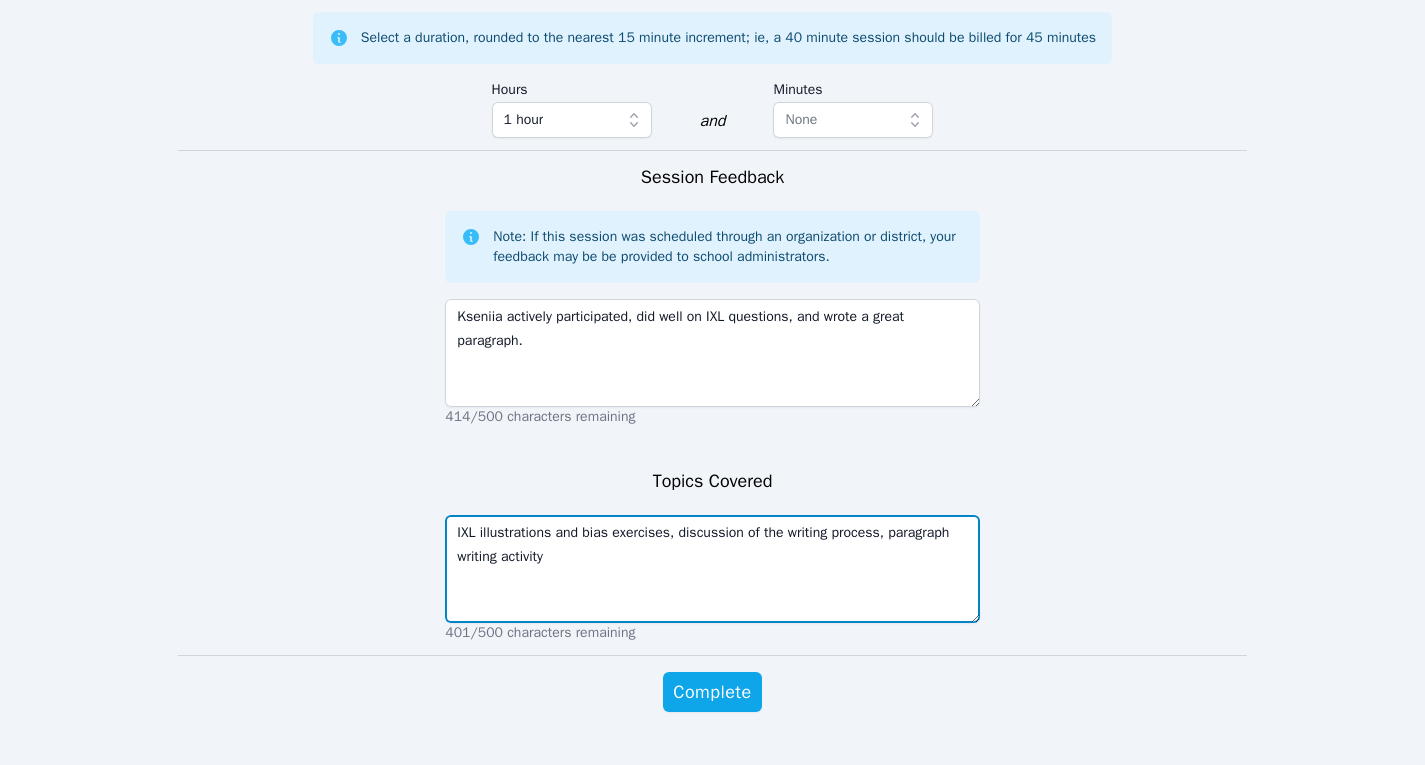 scroll, scrollTop: 1930, scrollLeft: 0, axis: vertical 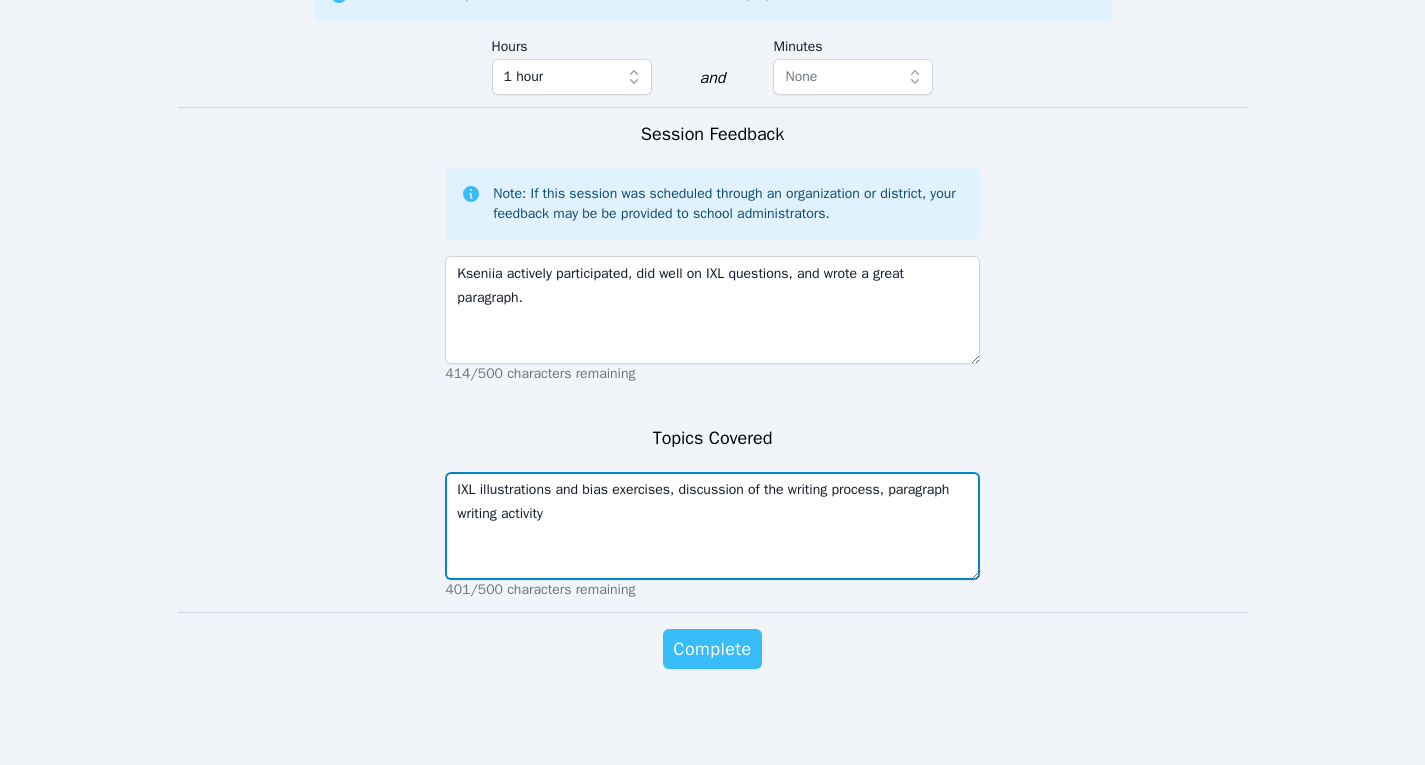 type on "IXL illustrations and bias exercises, discussion of the writing process, paragraph writing activity" 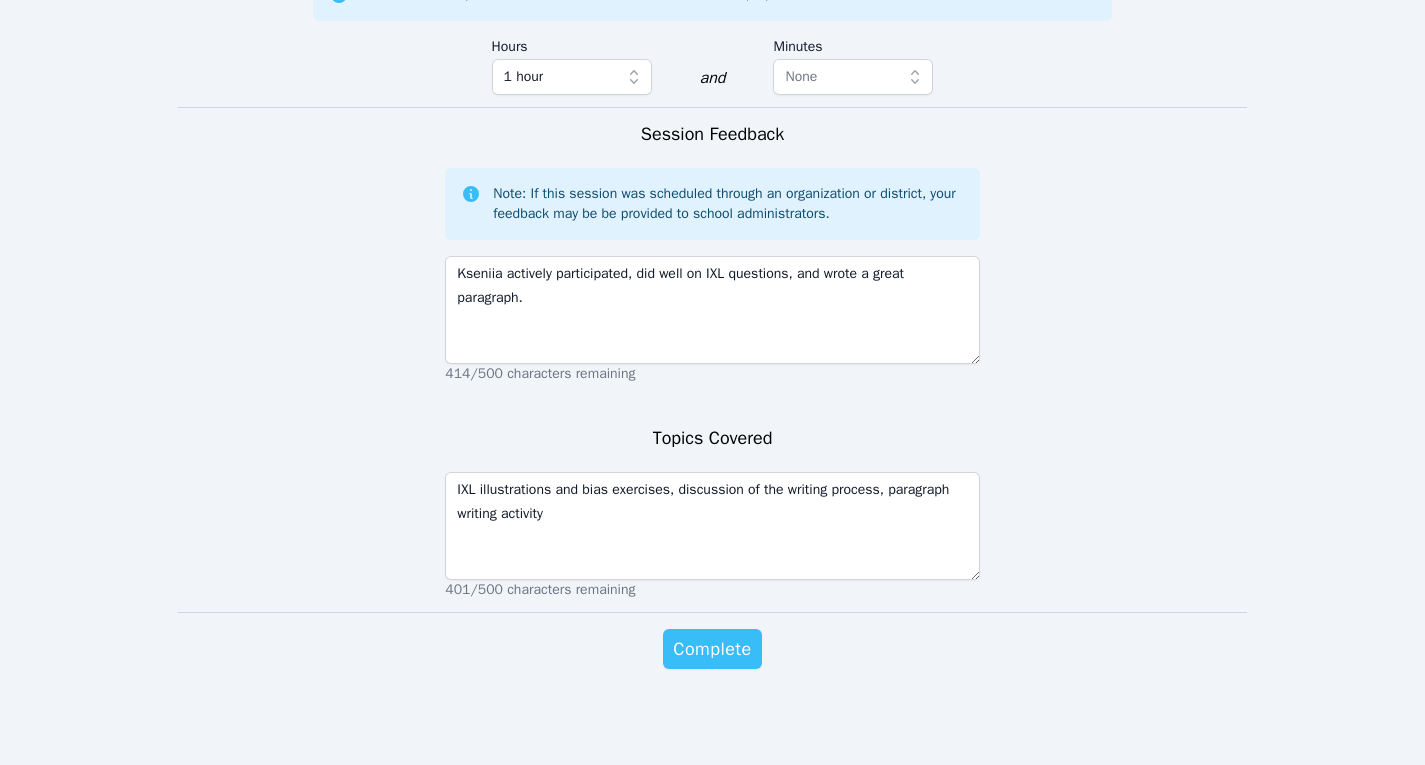 click on "Complete" at bounding box center [712, 649] 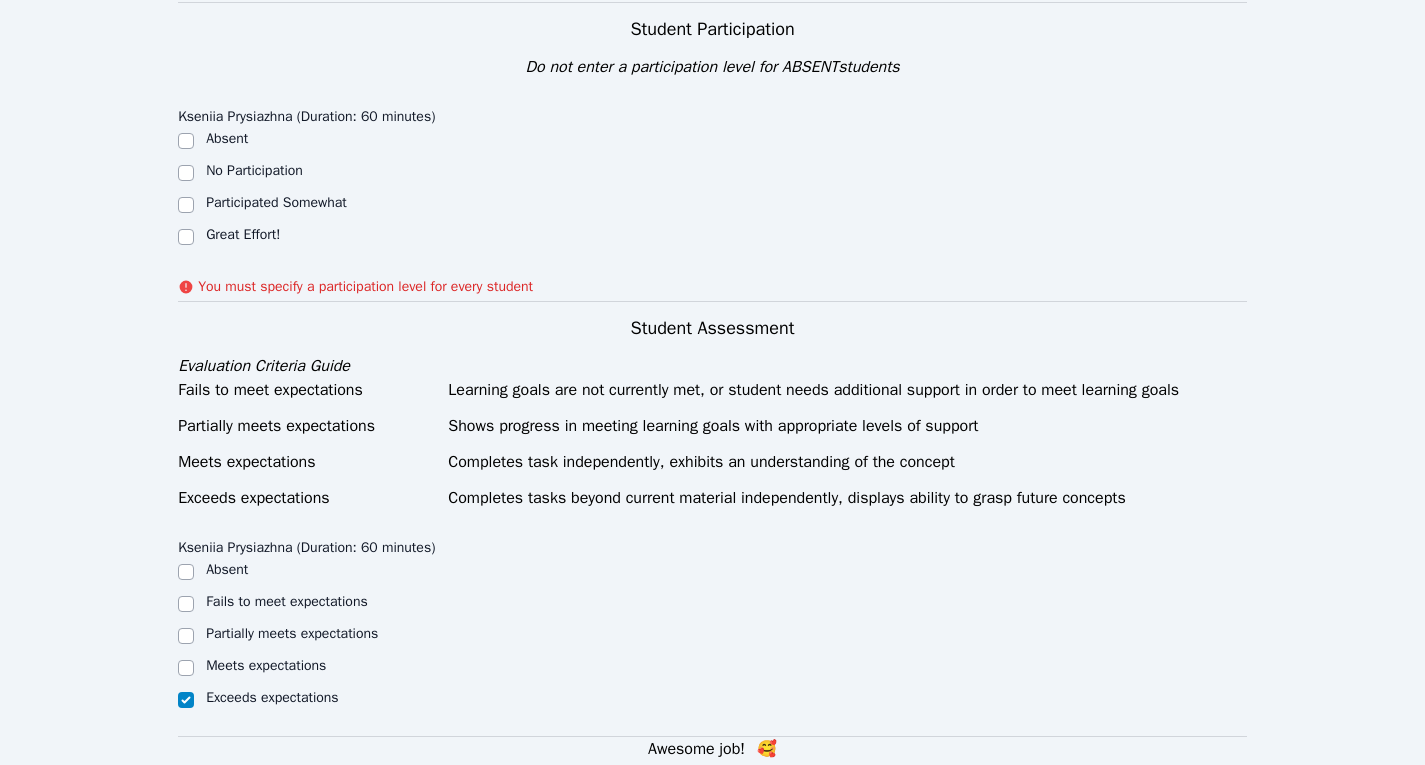 scroll, scrollTop: 900, scrollLeft: 0, axis: vertical 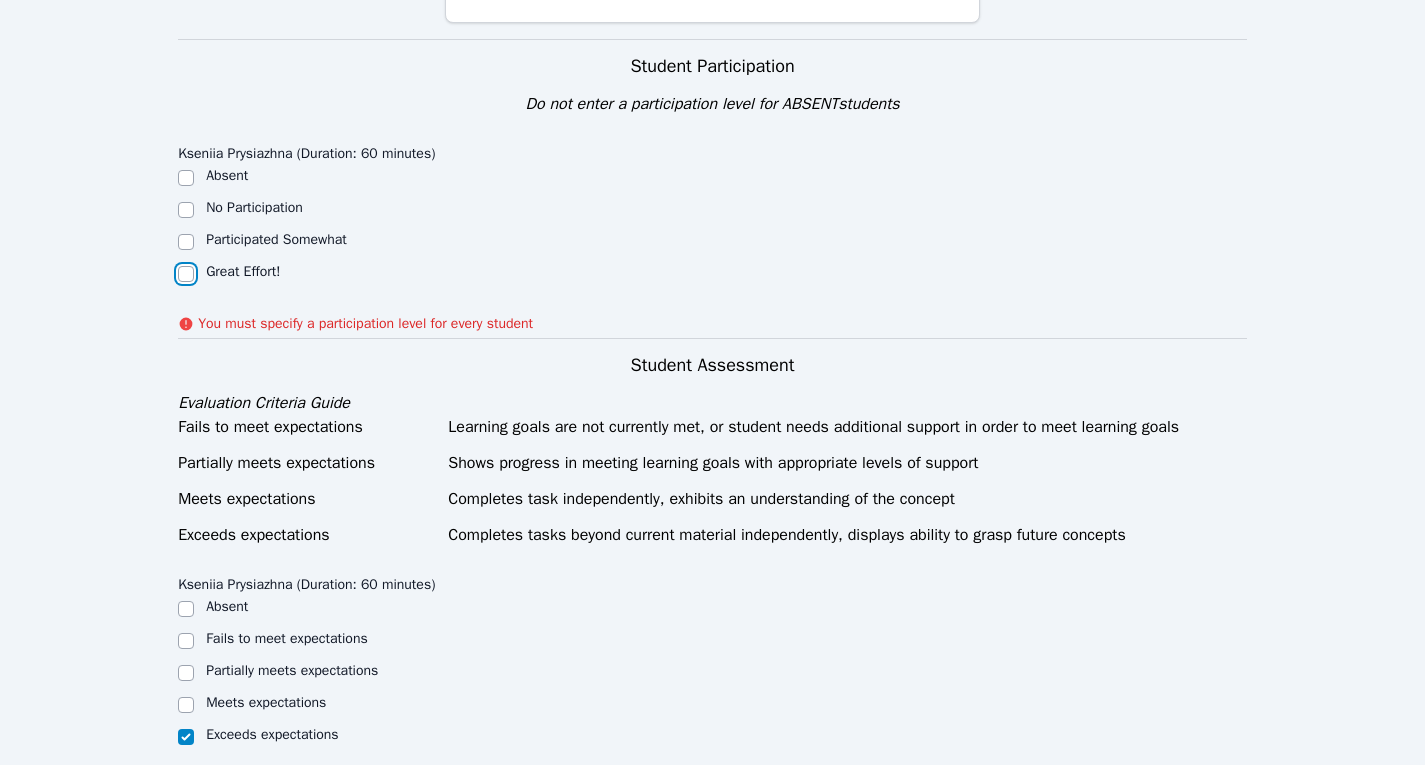click on "Great Effort!" at bounding box center [186, 274] 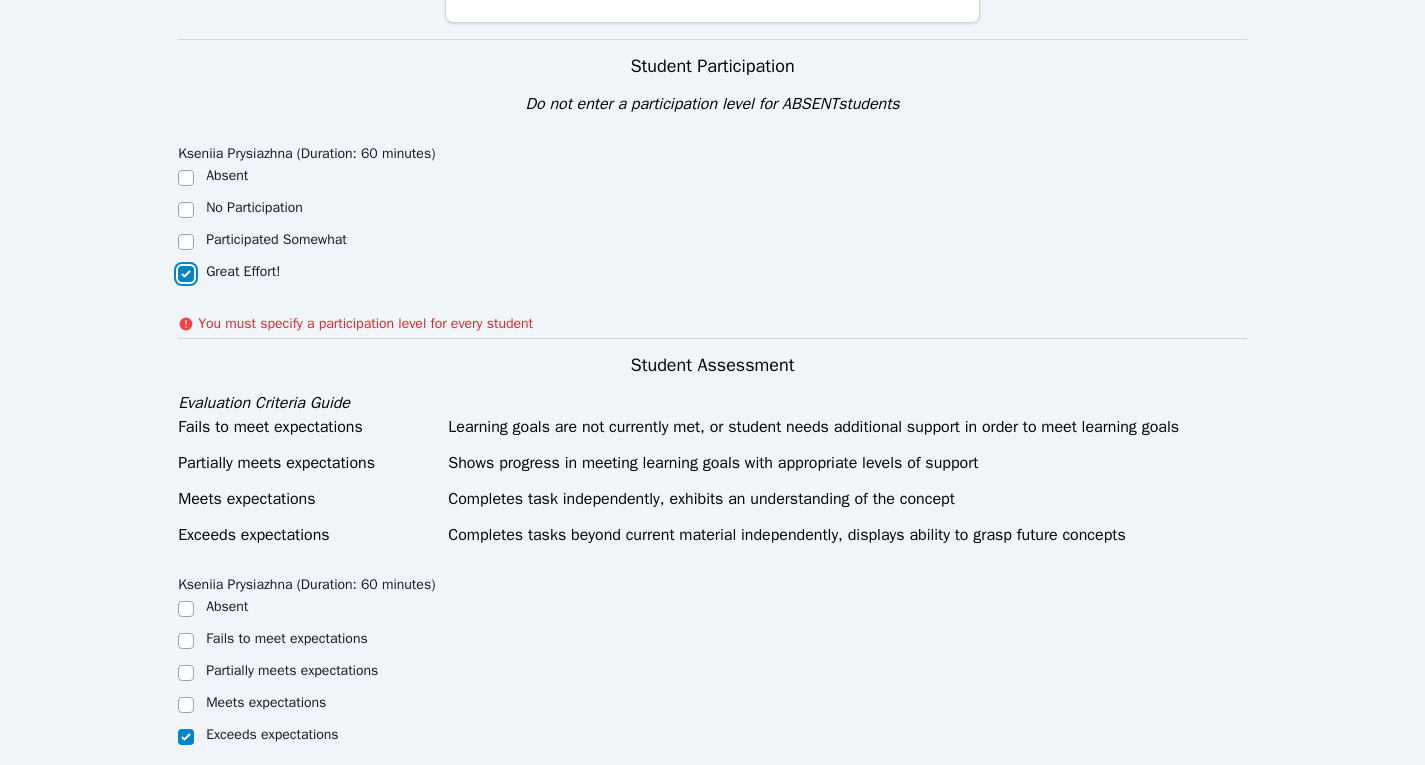 checkbox on "true" 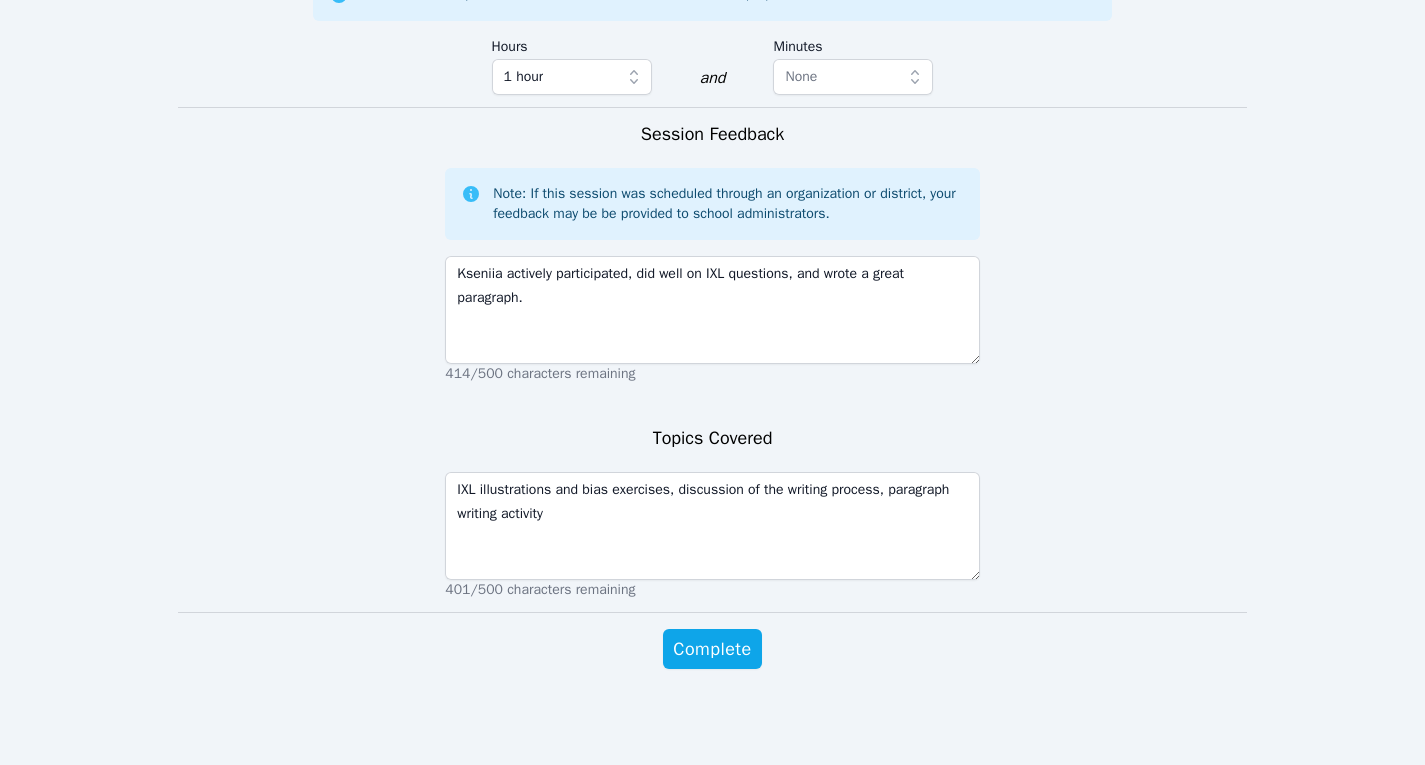 scroll, scrollTop: 1902, scrollLeft: 0, axis: vertical 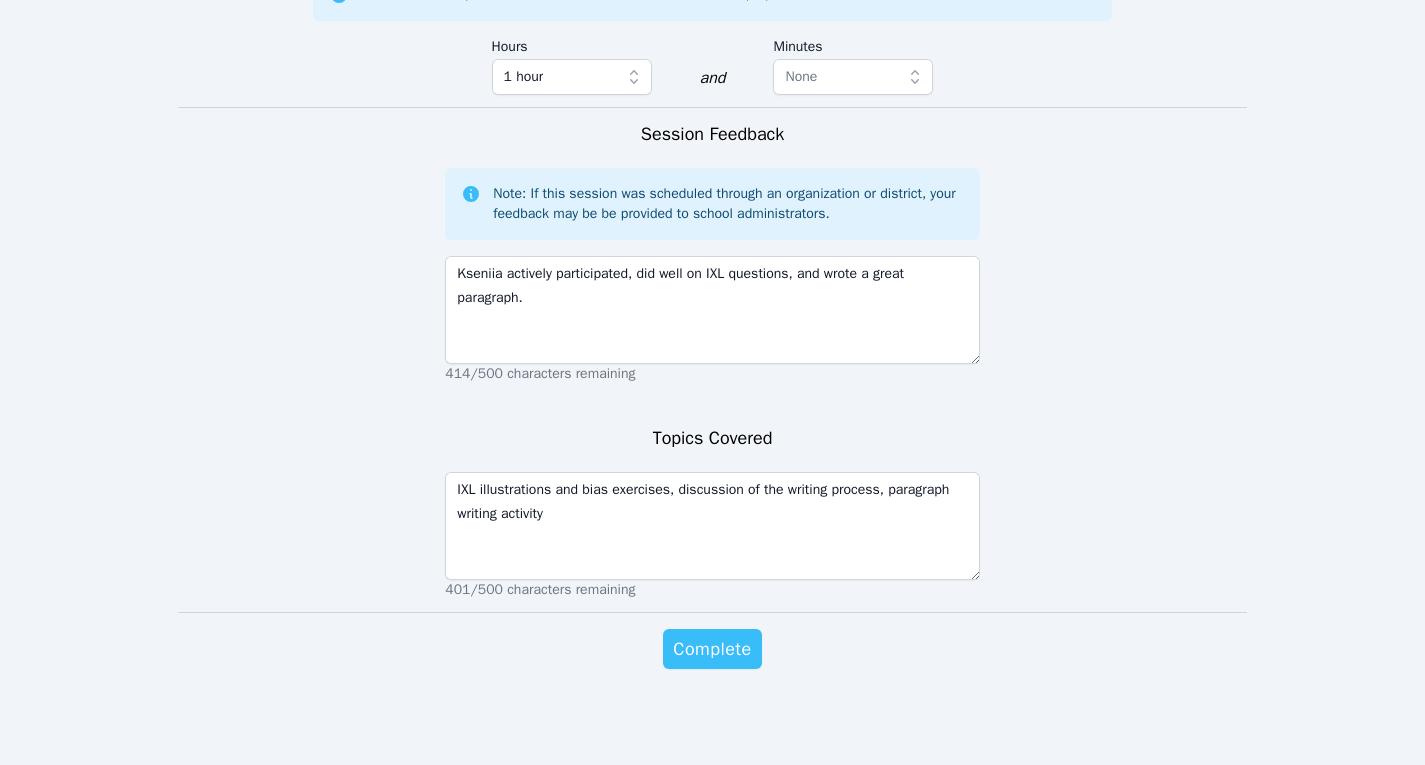 click on "Complete" at bounding box center [712, 649] 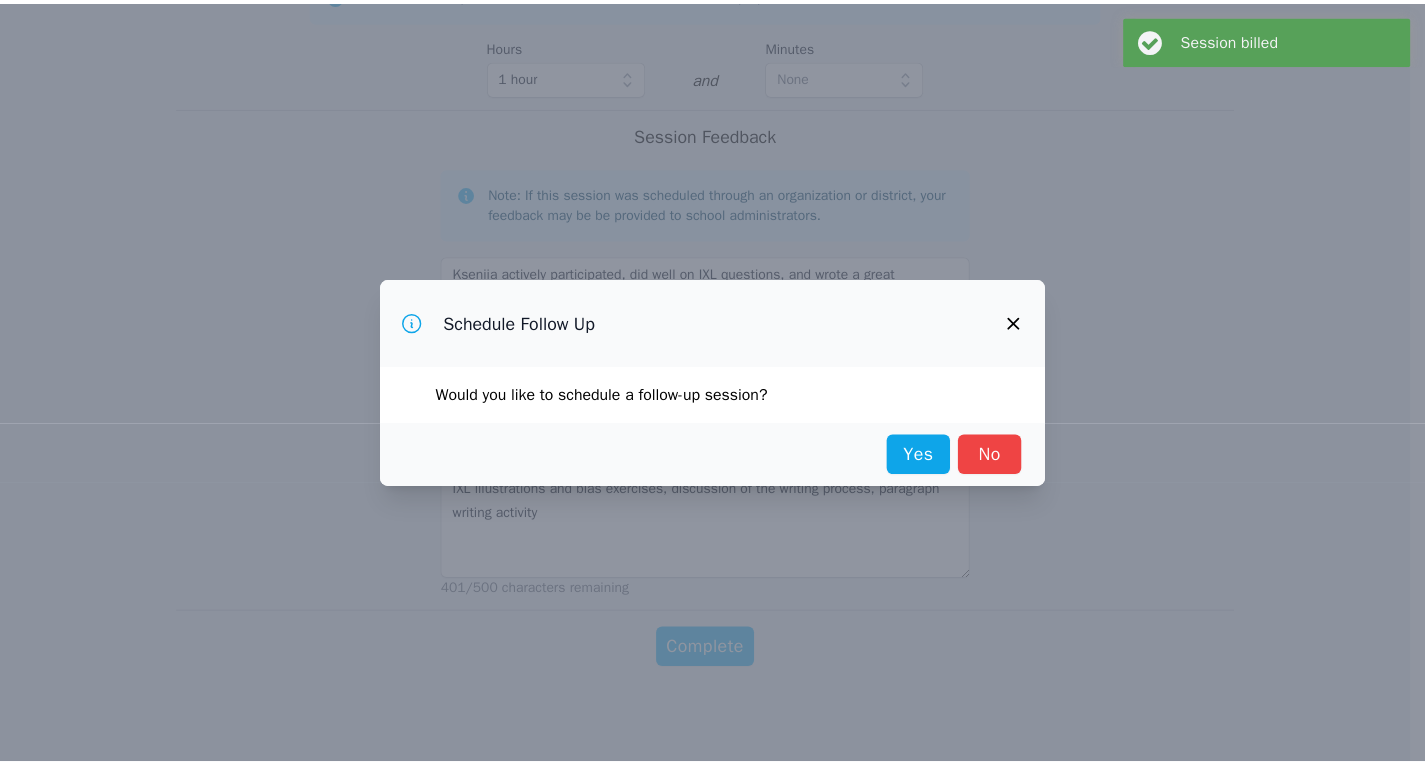 scroll, scrollTop: 0, scrollLeft: 0, axis: both 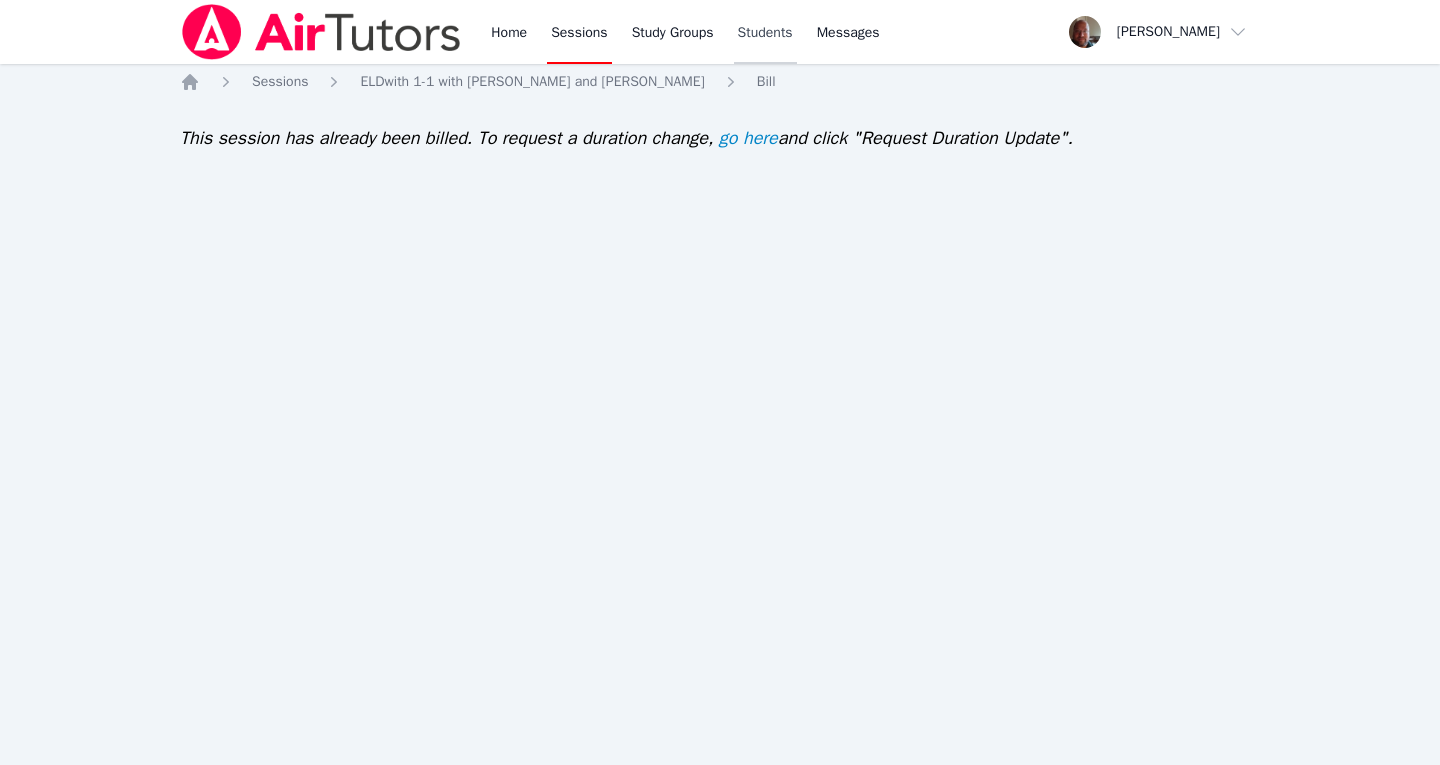 click on "Students" at bounding box center (765, 32) 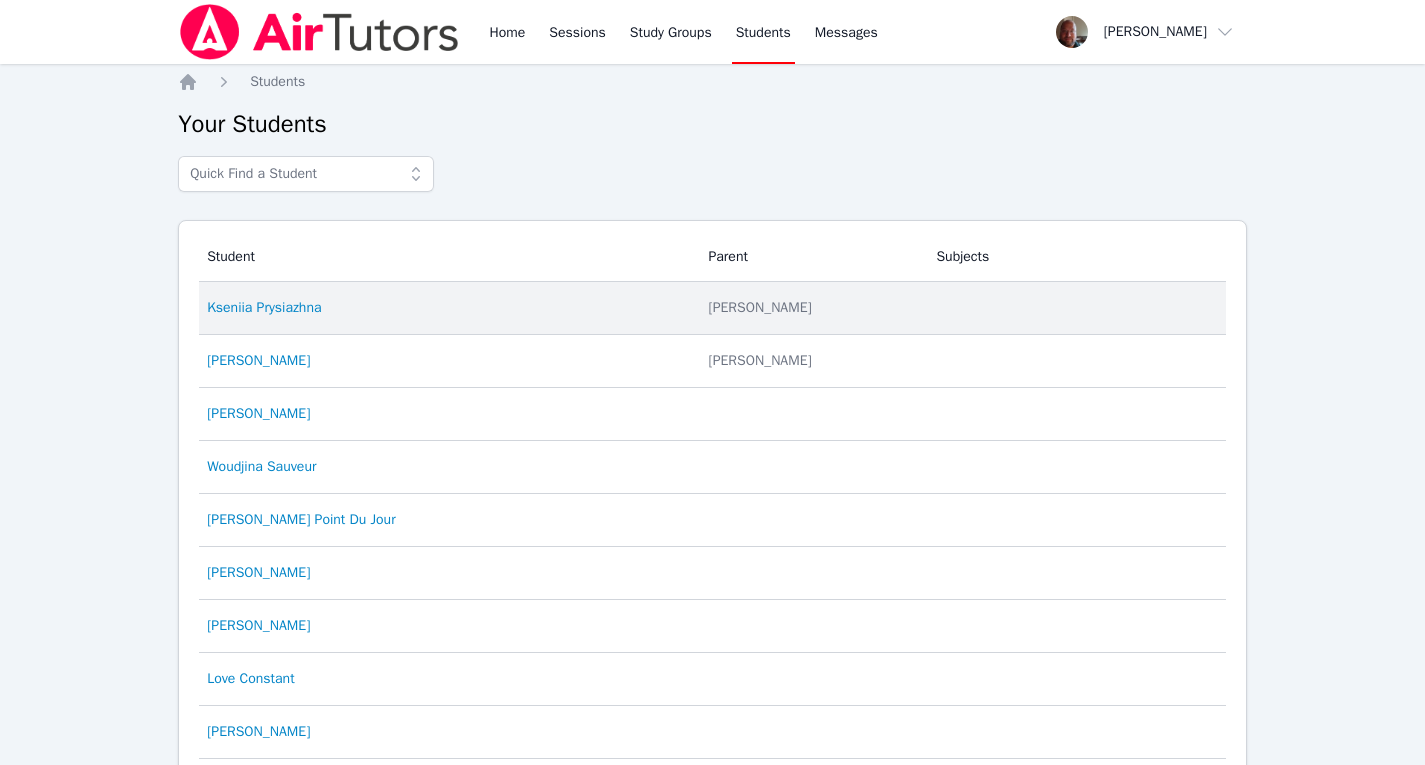 click on "Kseniia Prysiazhna" at bounding box center [445, 308] 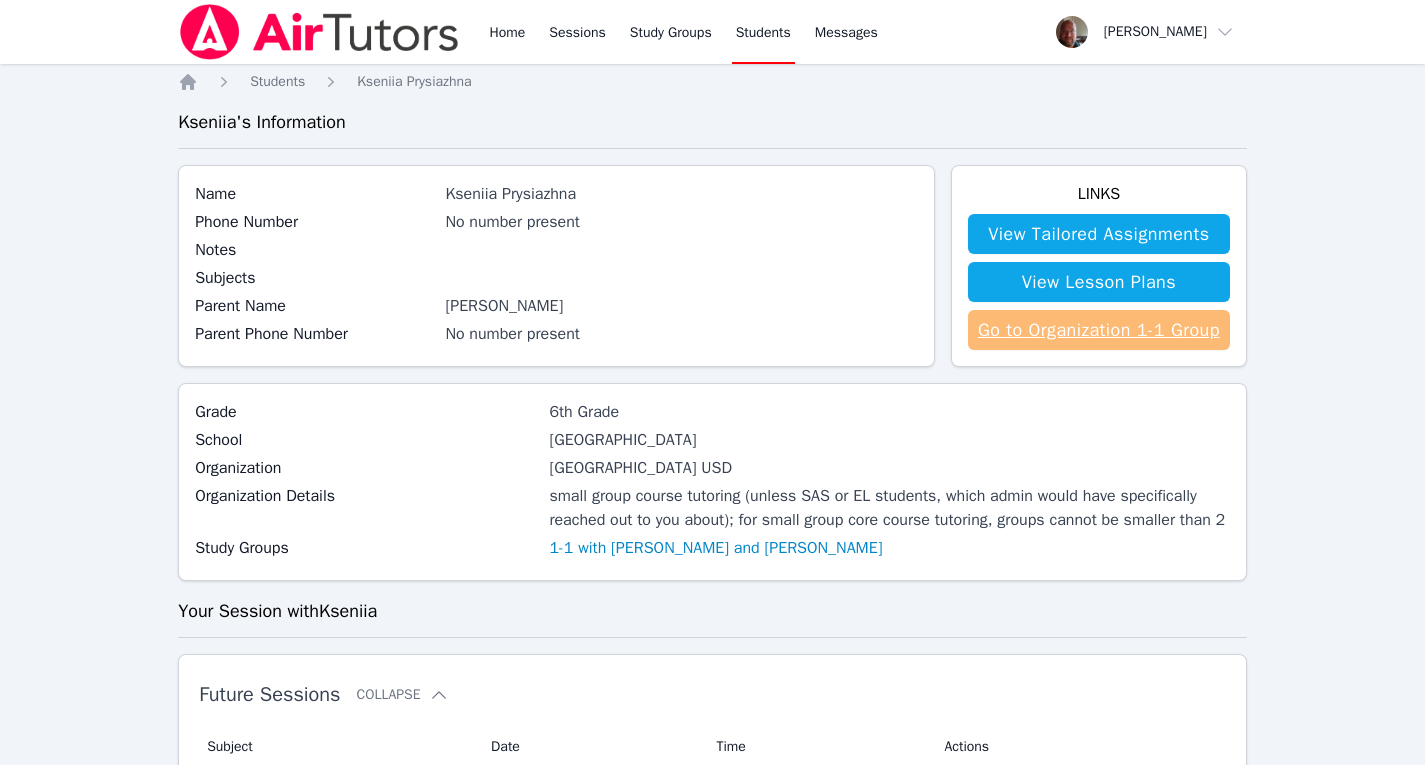 click on "Go to Organization 1-1 Group" at bounding box center (1099, 330) 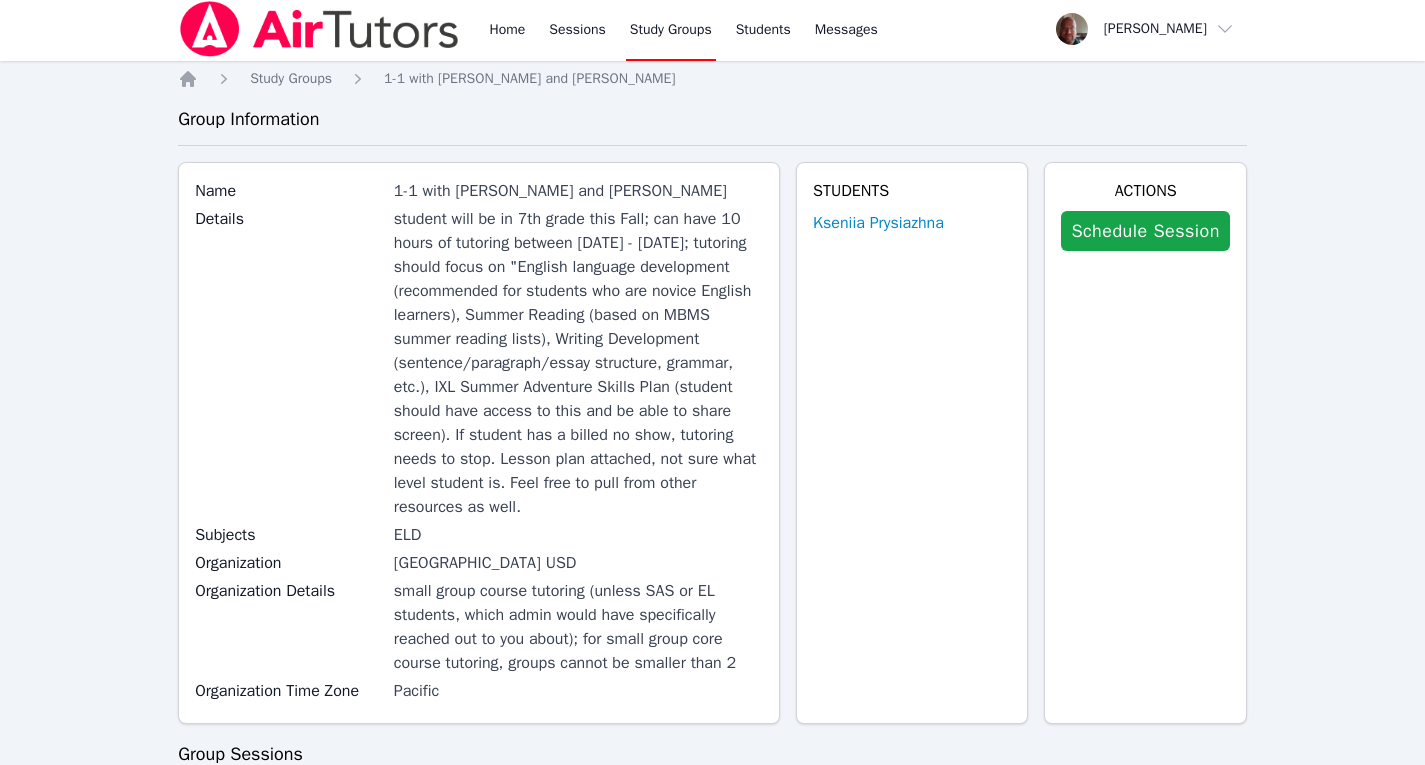 scroll, scrollTop: 0, scrollLeft: 0, axis: both 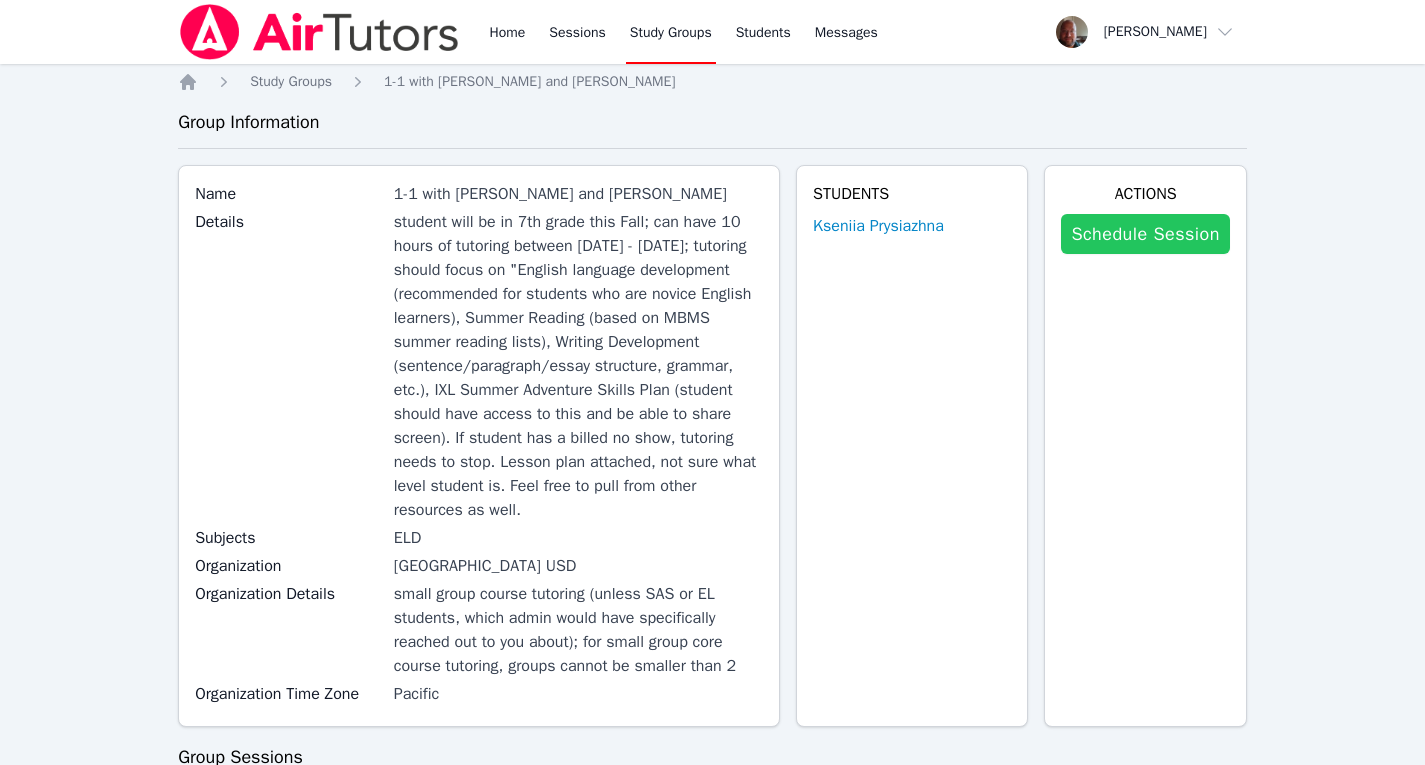 click on "Schedule Session" at bounding box center [1145, 234] 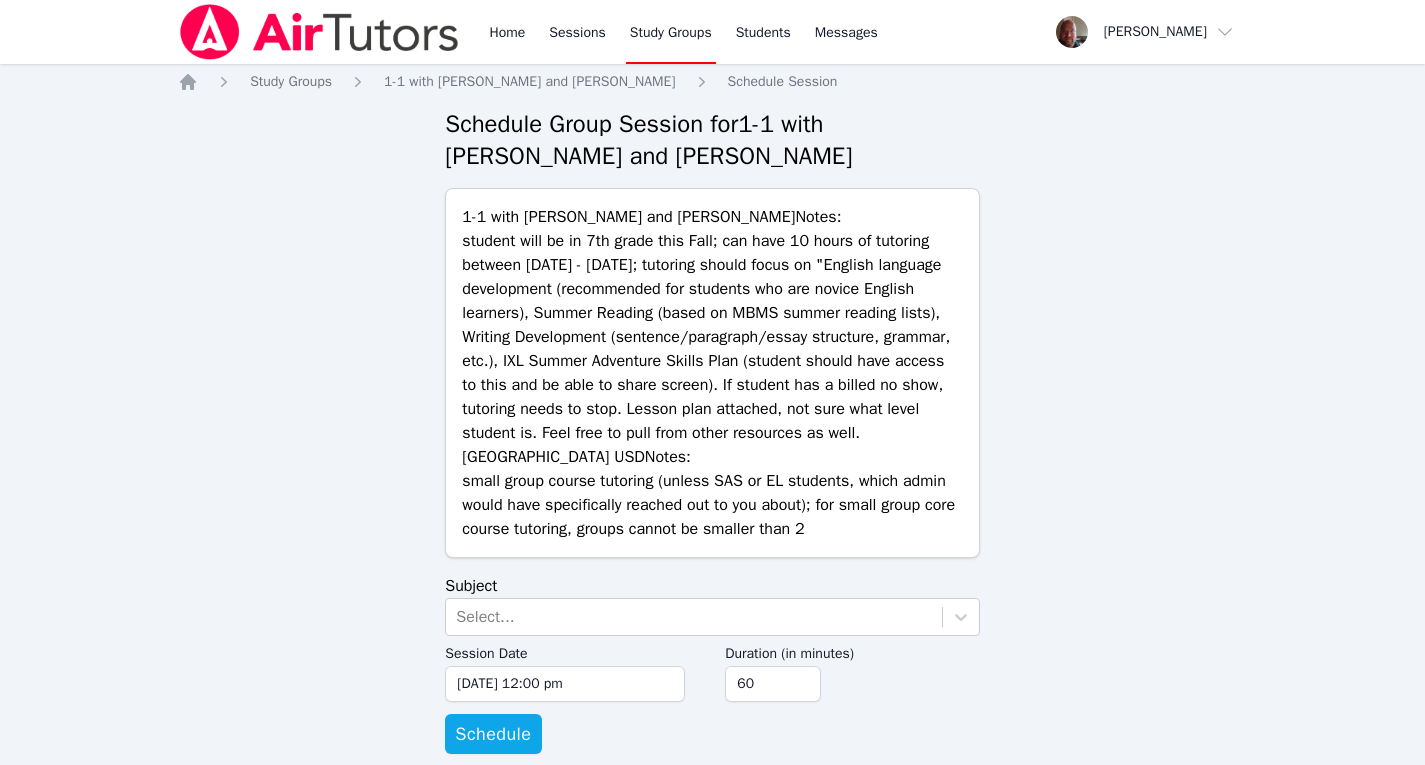 scroll, scrollTop: 29, scrollLeft: 0, axis: vertical 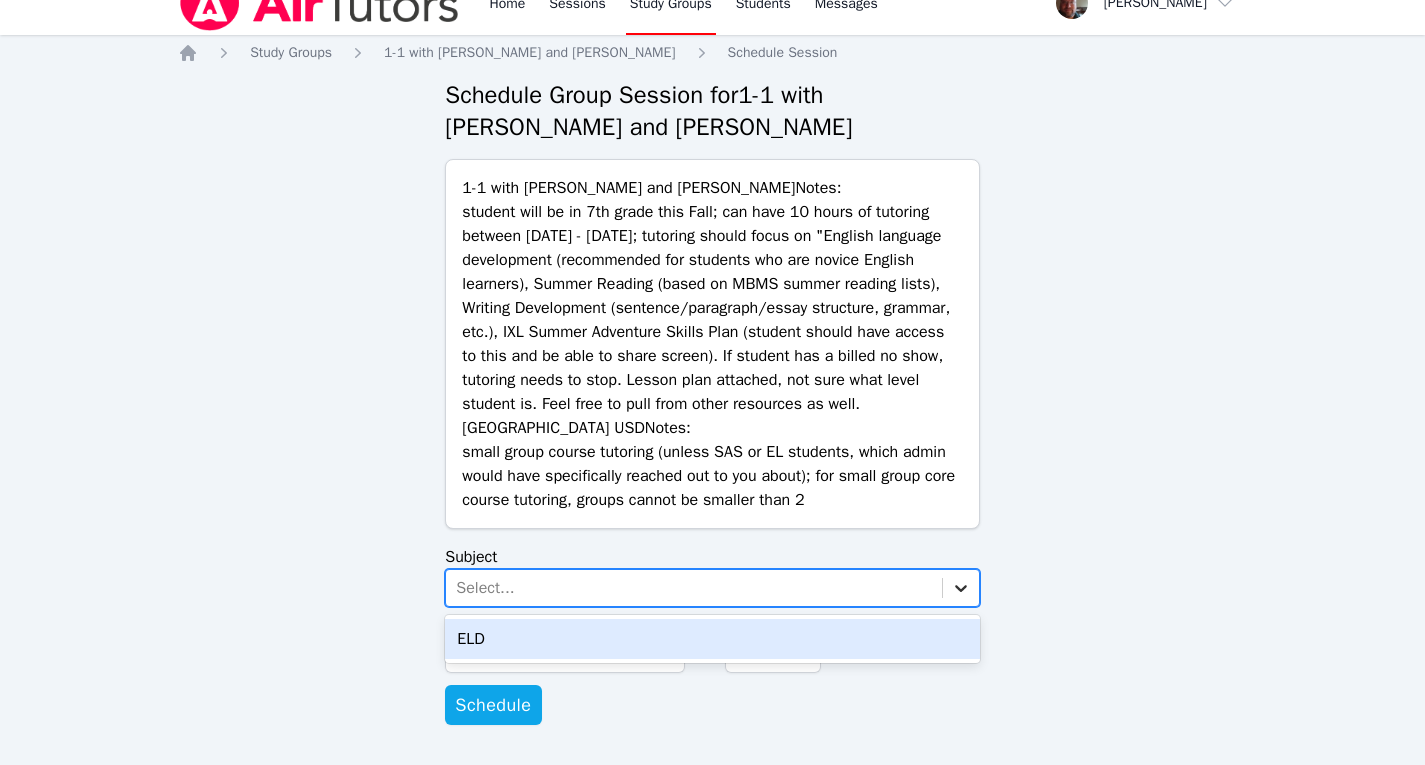 click 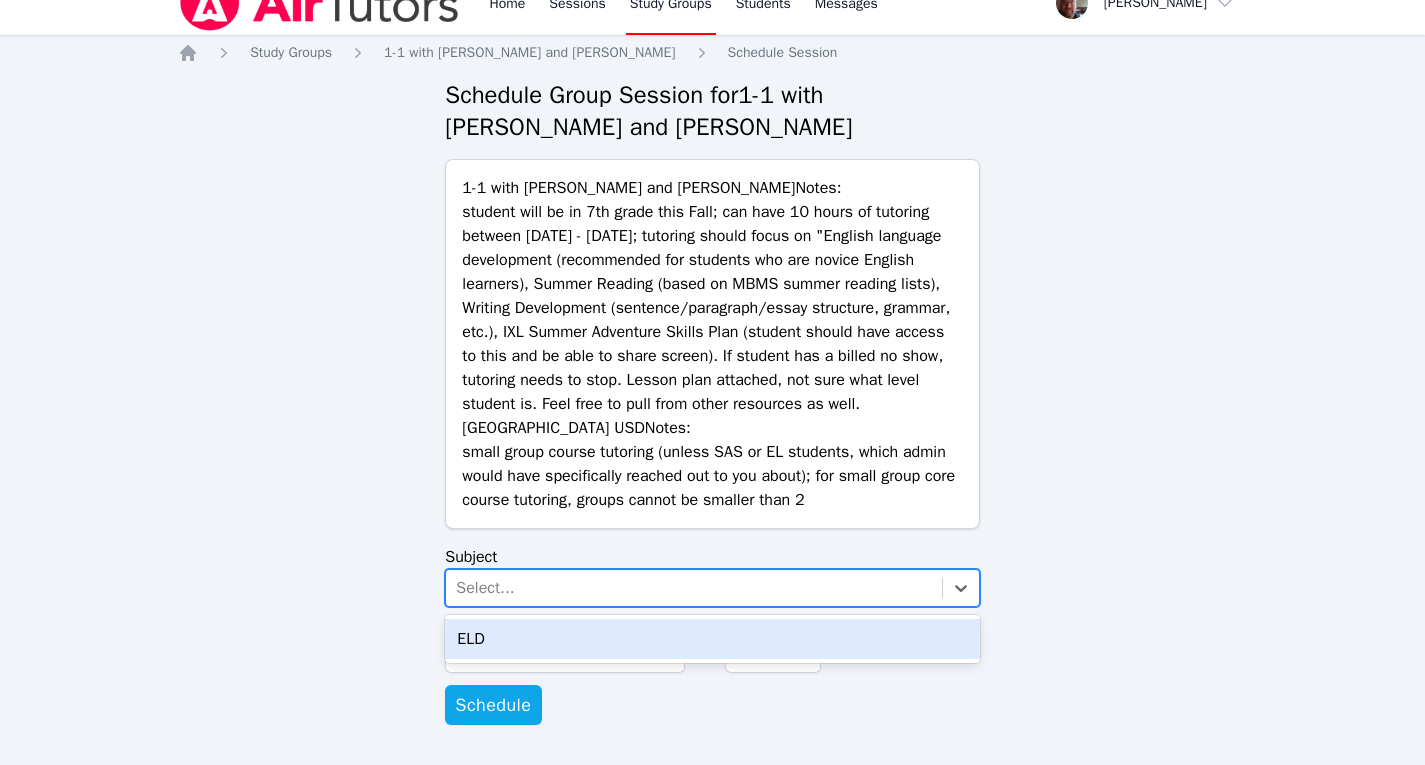 click on "ELD" at bounding box center [712, 639] 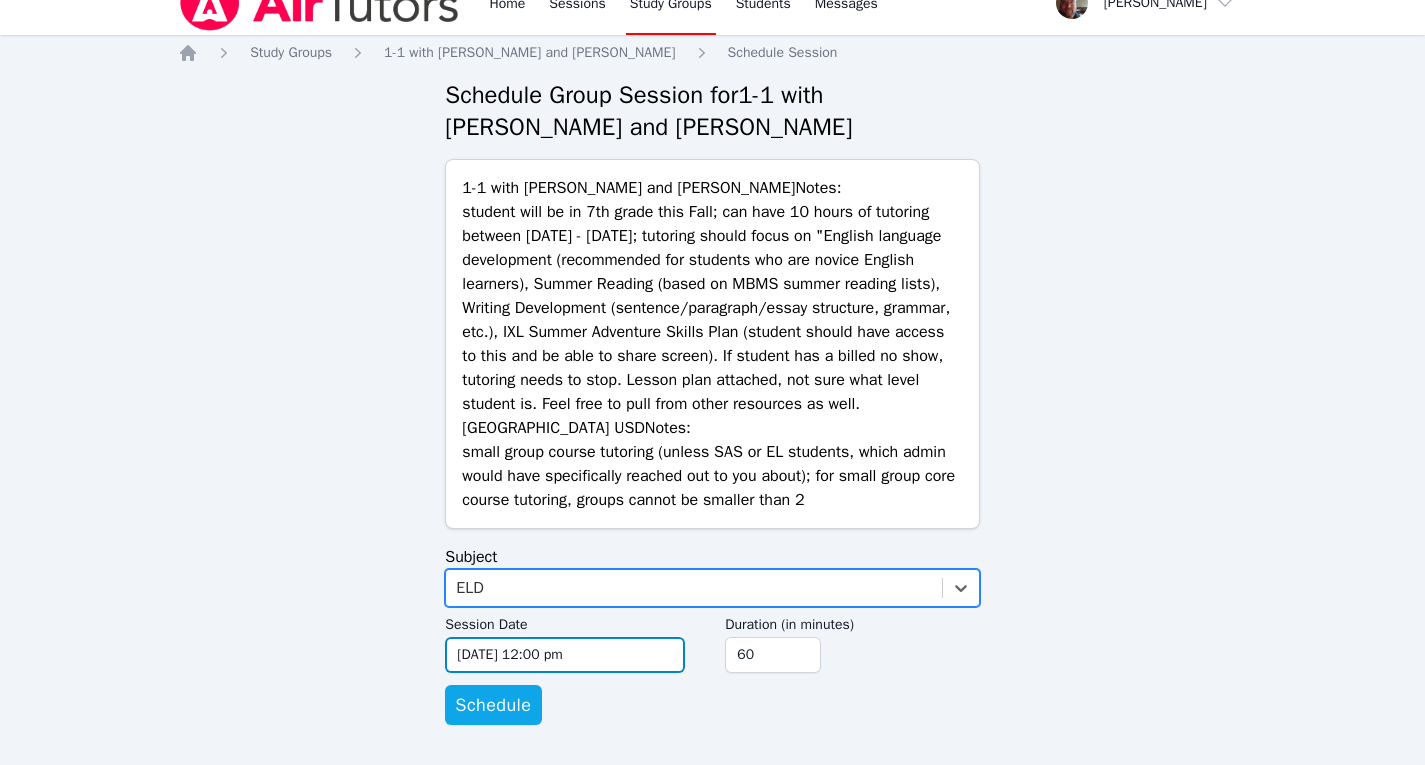 click on "[DATE] 12:00 pm" at bounding box center [565, 655] 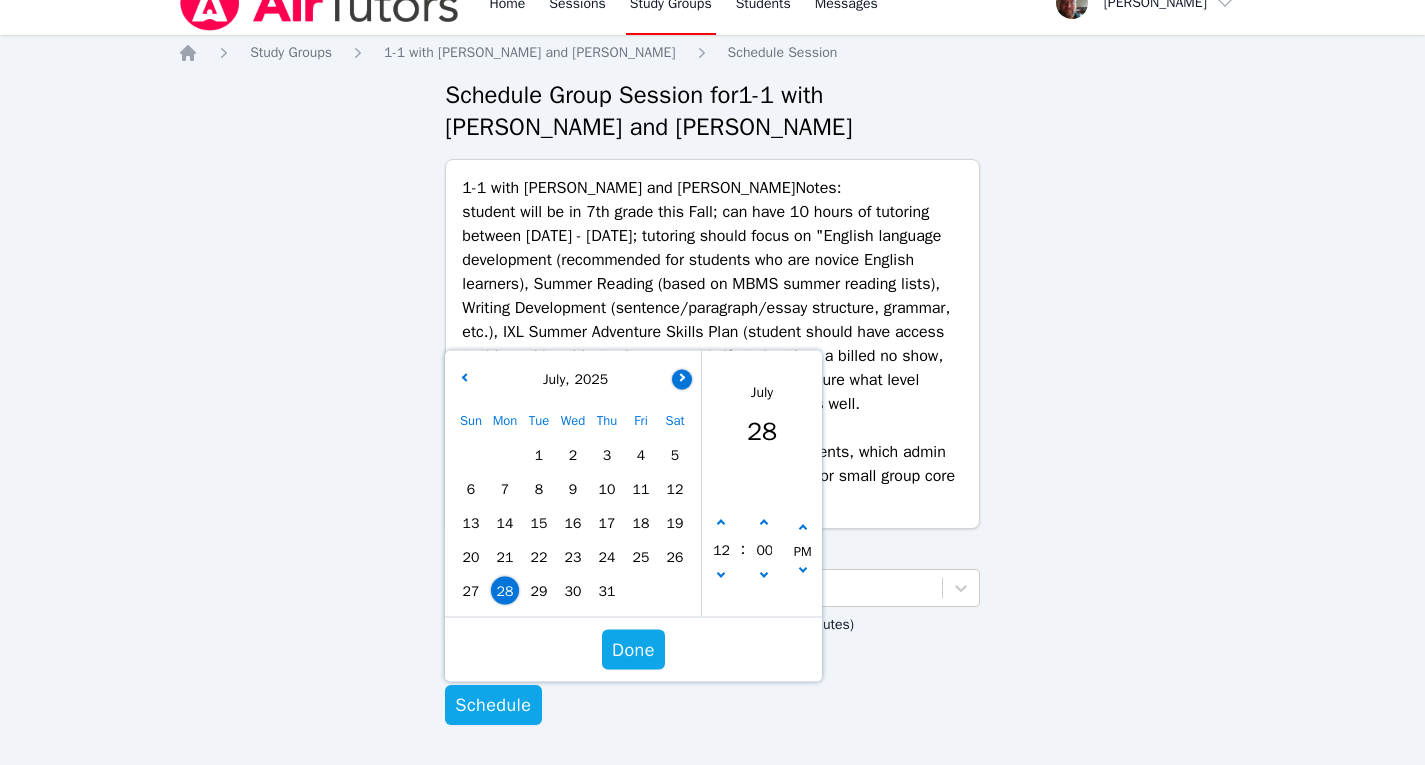 click at bounding box center (682, 379) 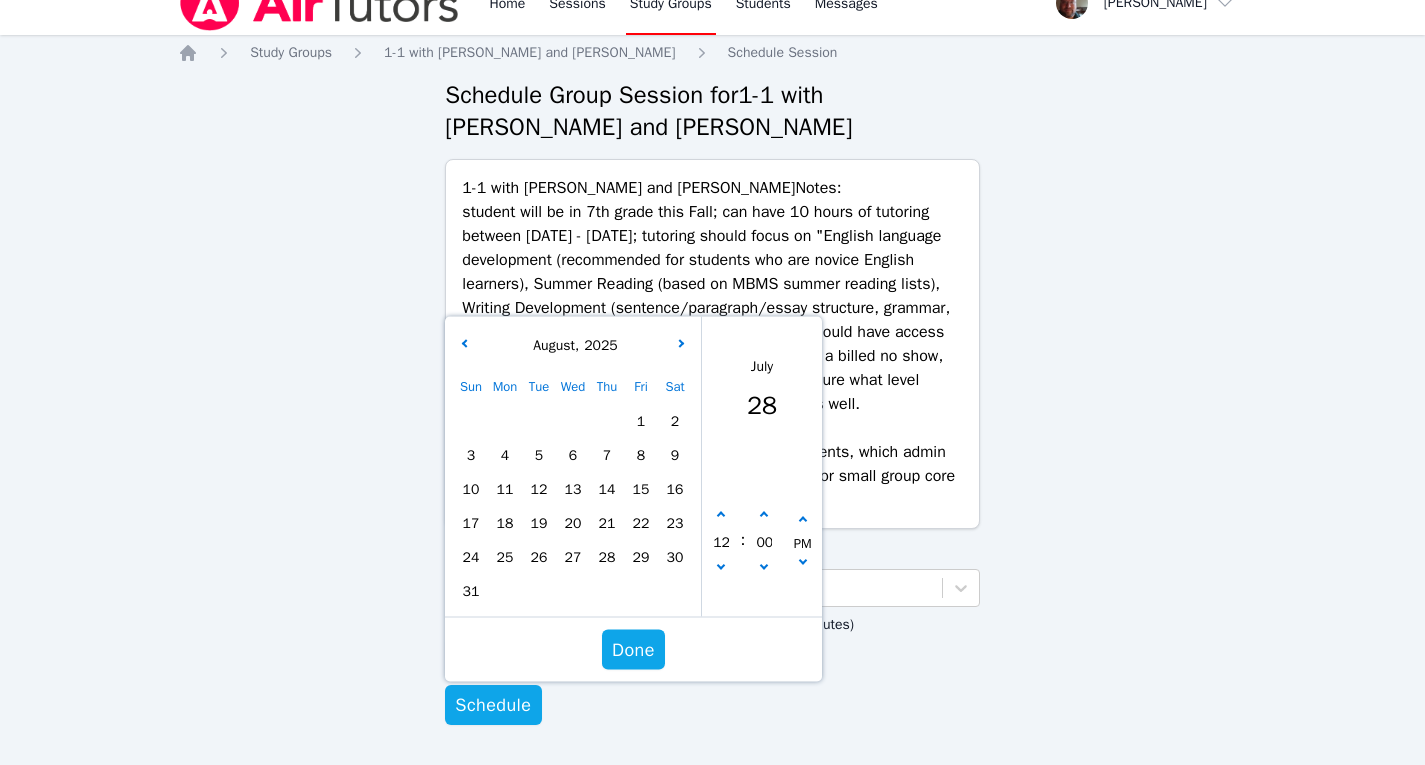 click on "1" at bounding box center (641, 421) 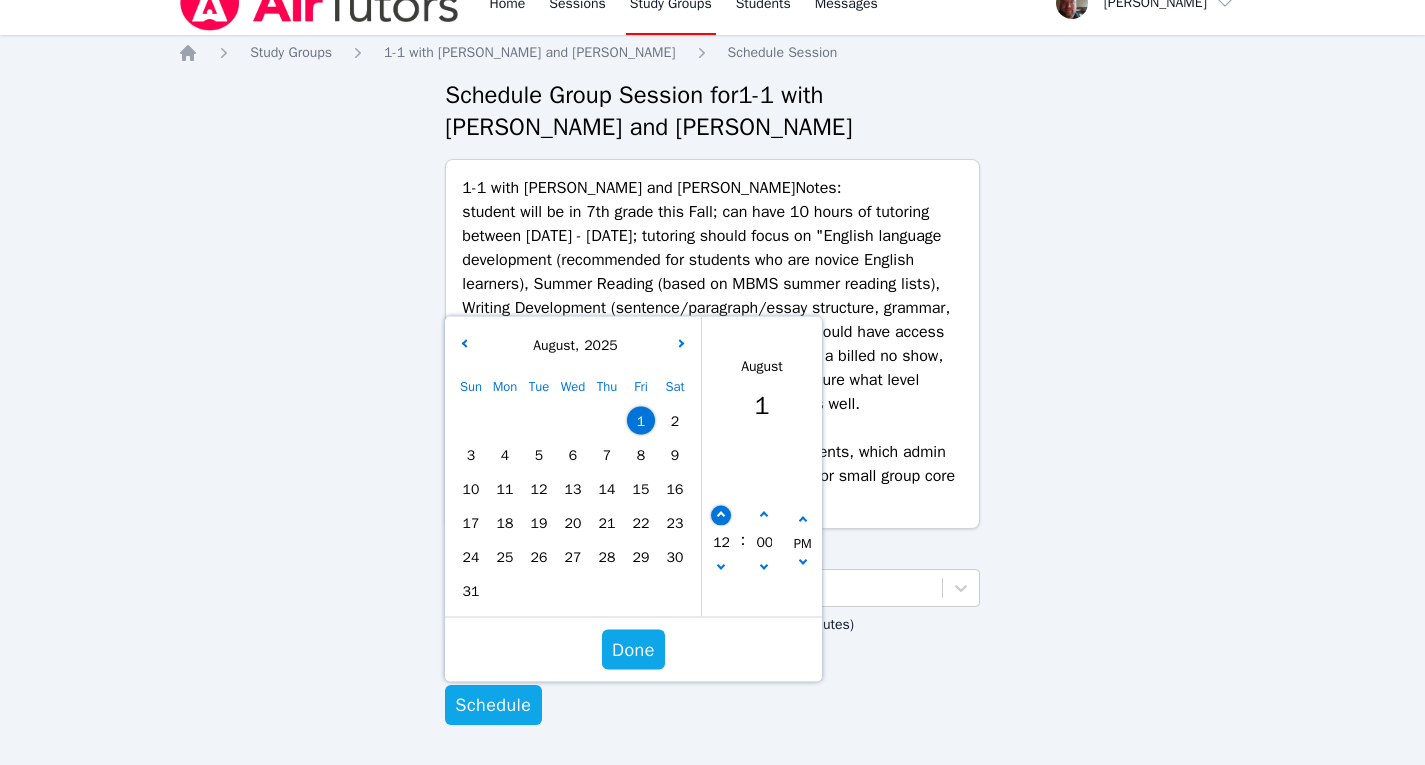 click at bounding box center [721, 515] 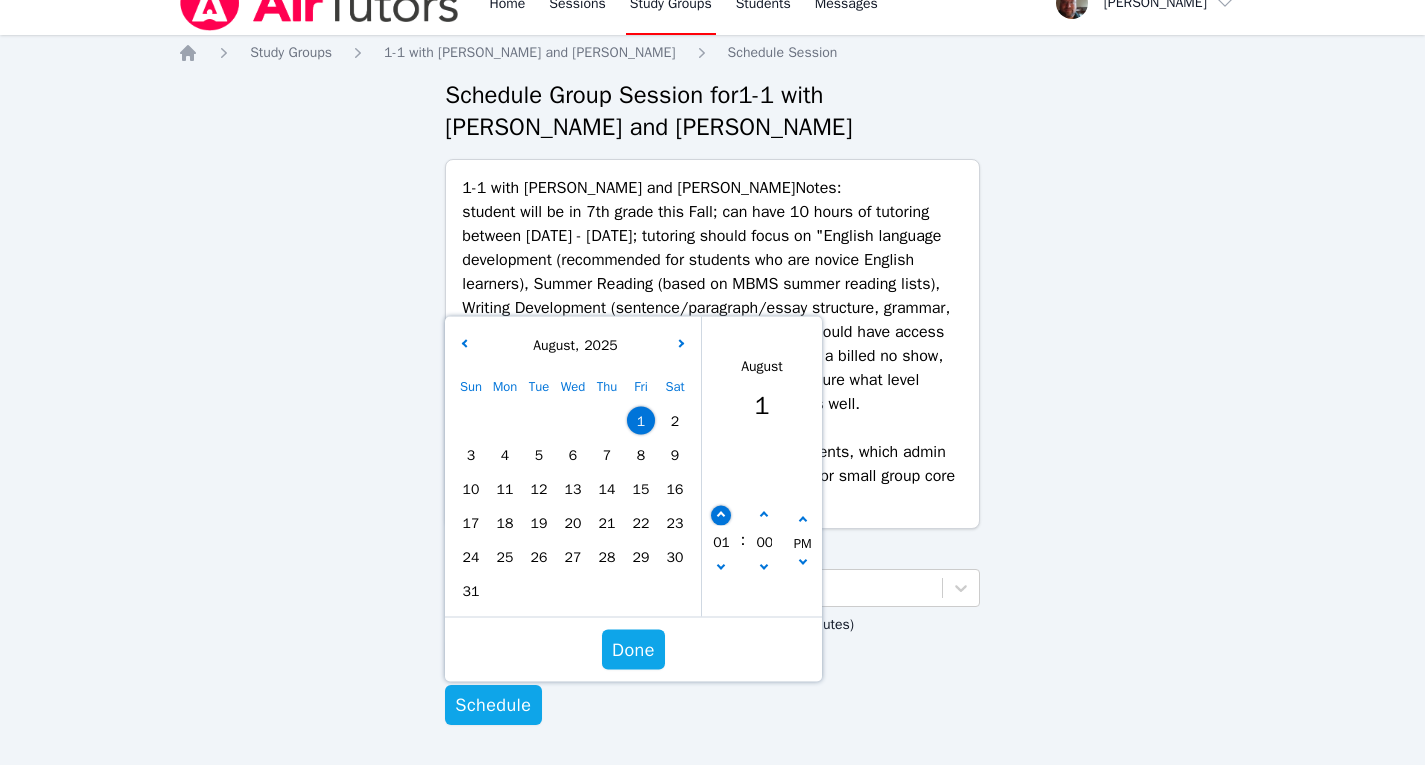 click at bounding box center (721, 515) 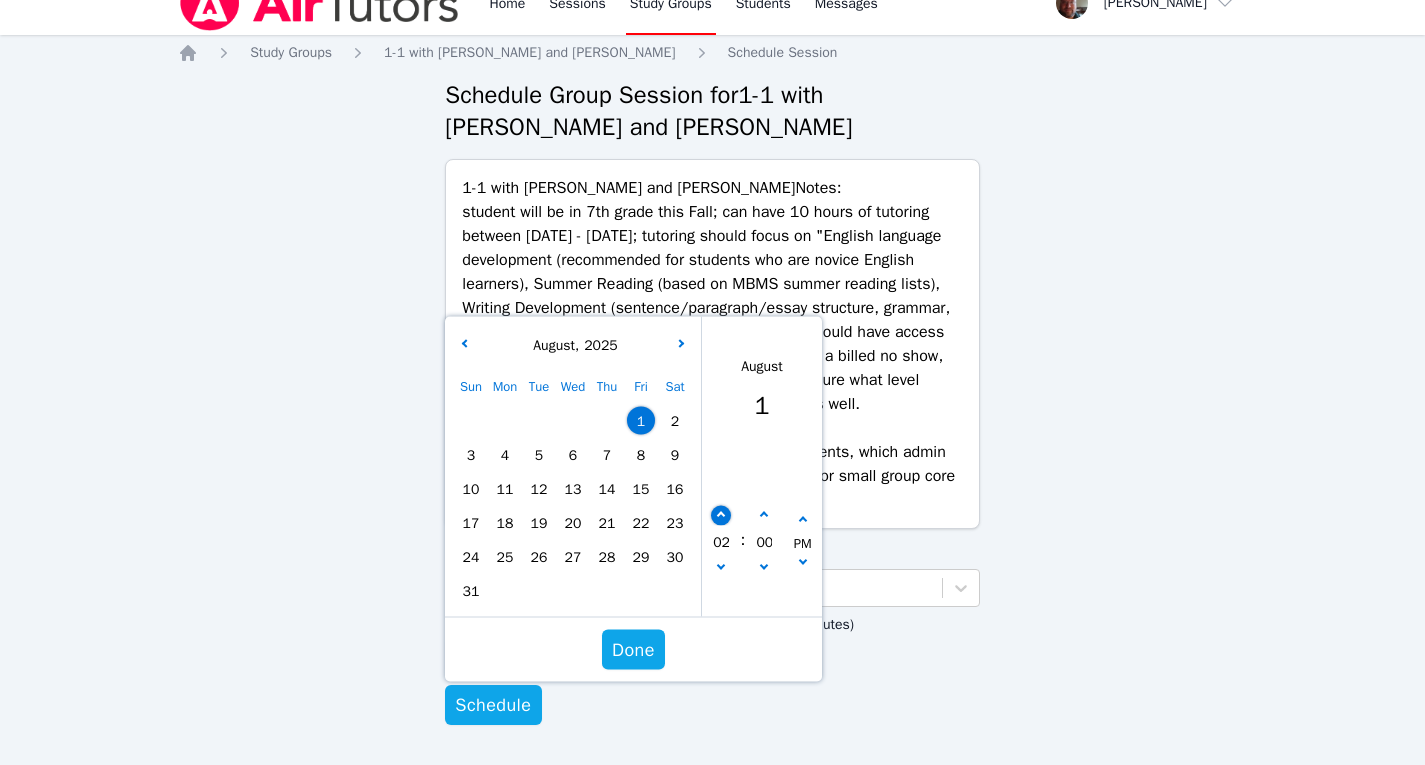 click at bounding box center (721, 515) 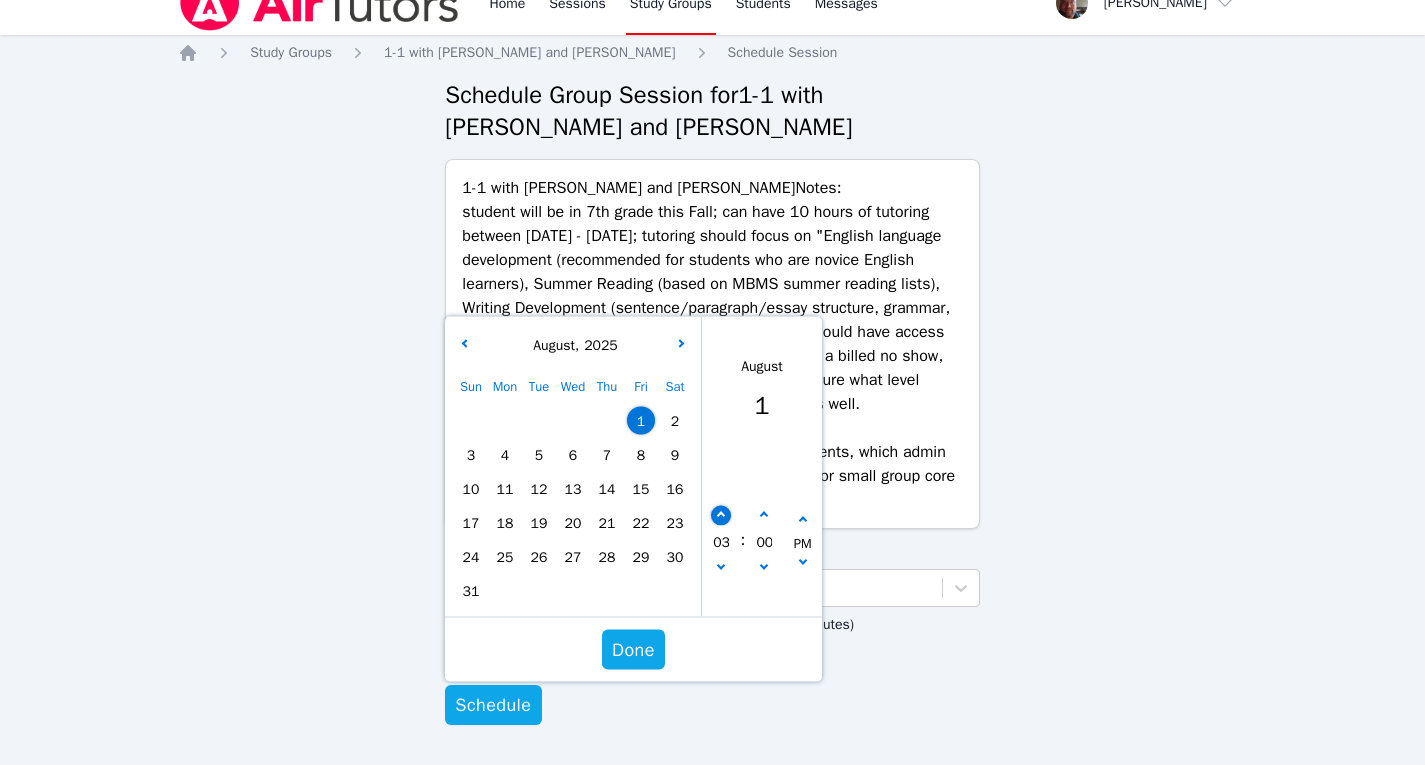 click at bounding box center (721, 515) 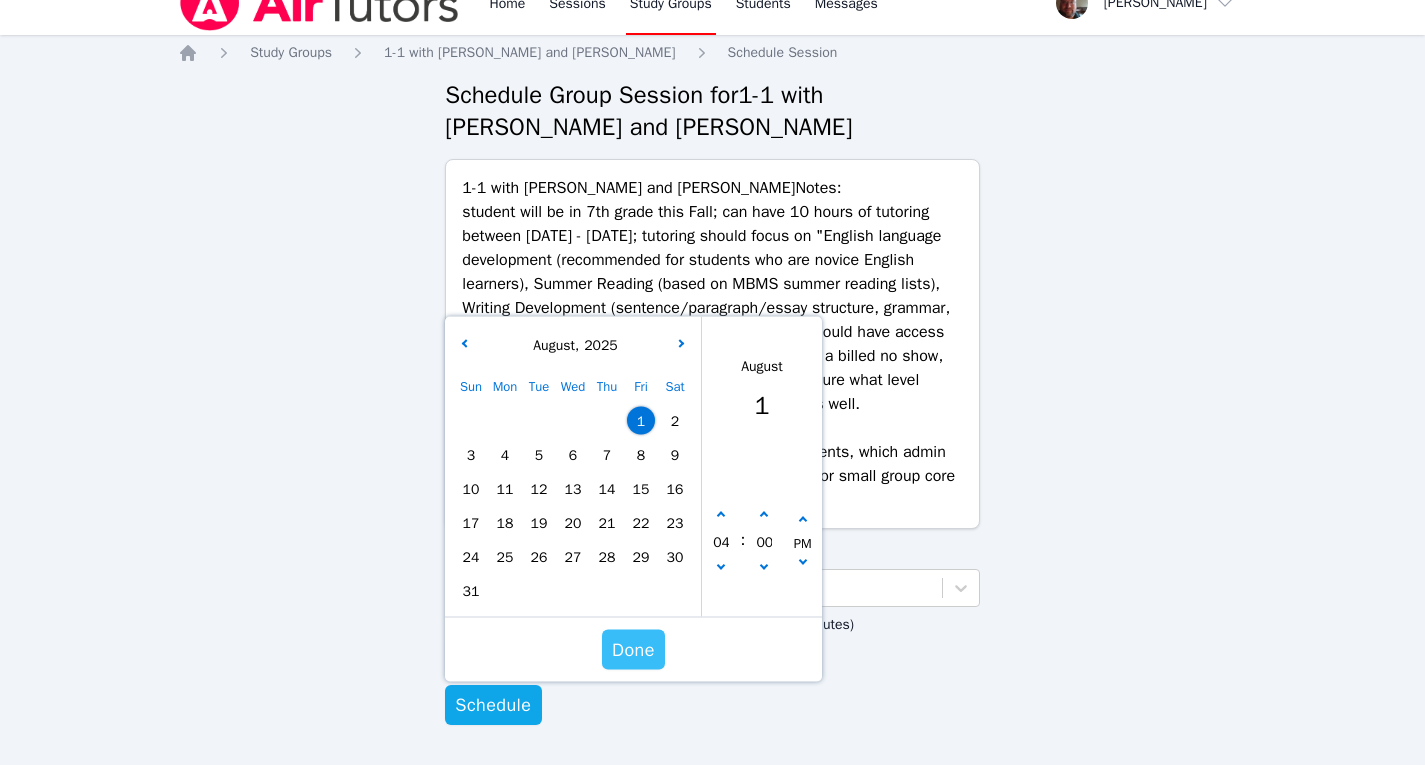 click on "Done" at bounding box center [633, 650] 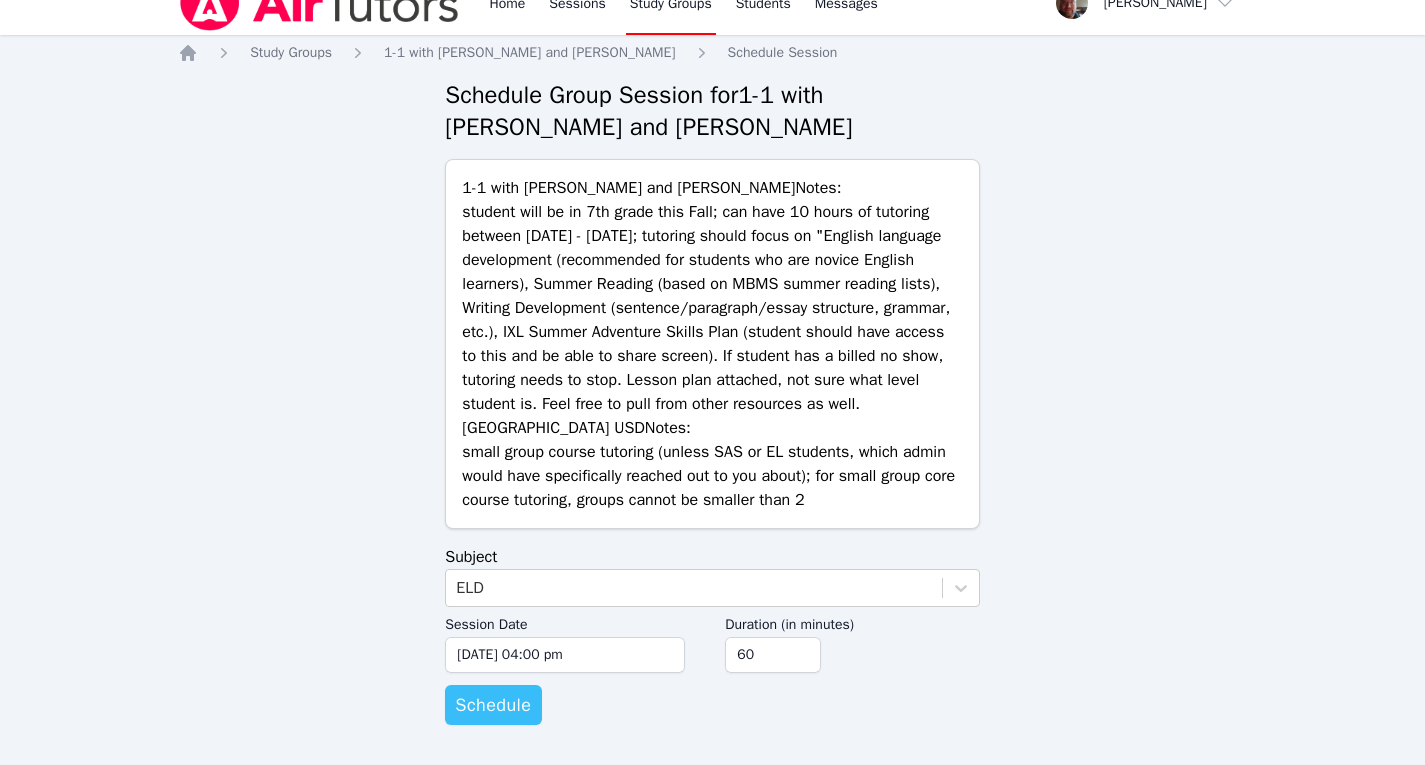 click on "Schedule" at bounding box center (493, 705) 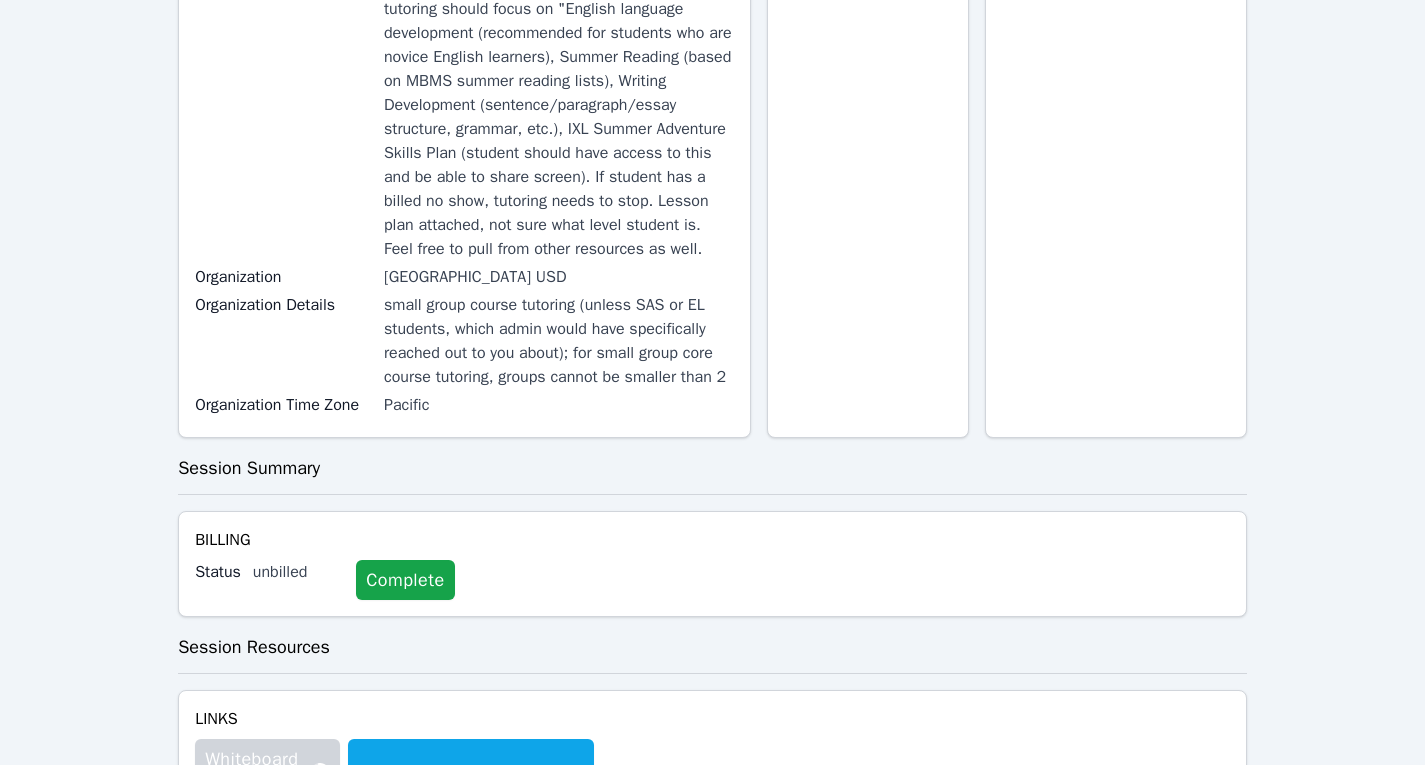 scroll, scrollTop: 0, scrollLeft: 0, axis: both 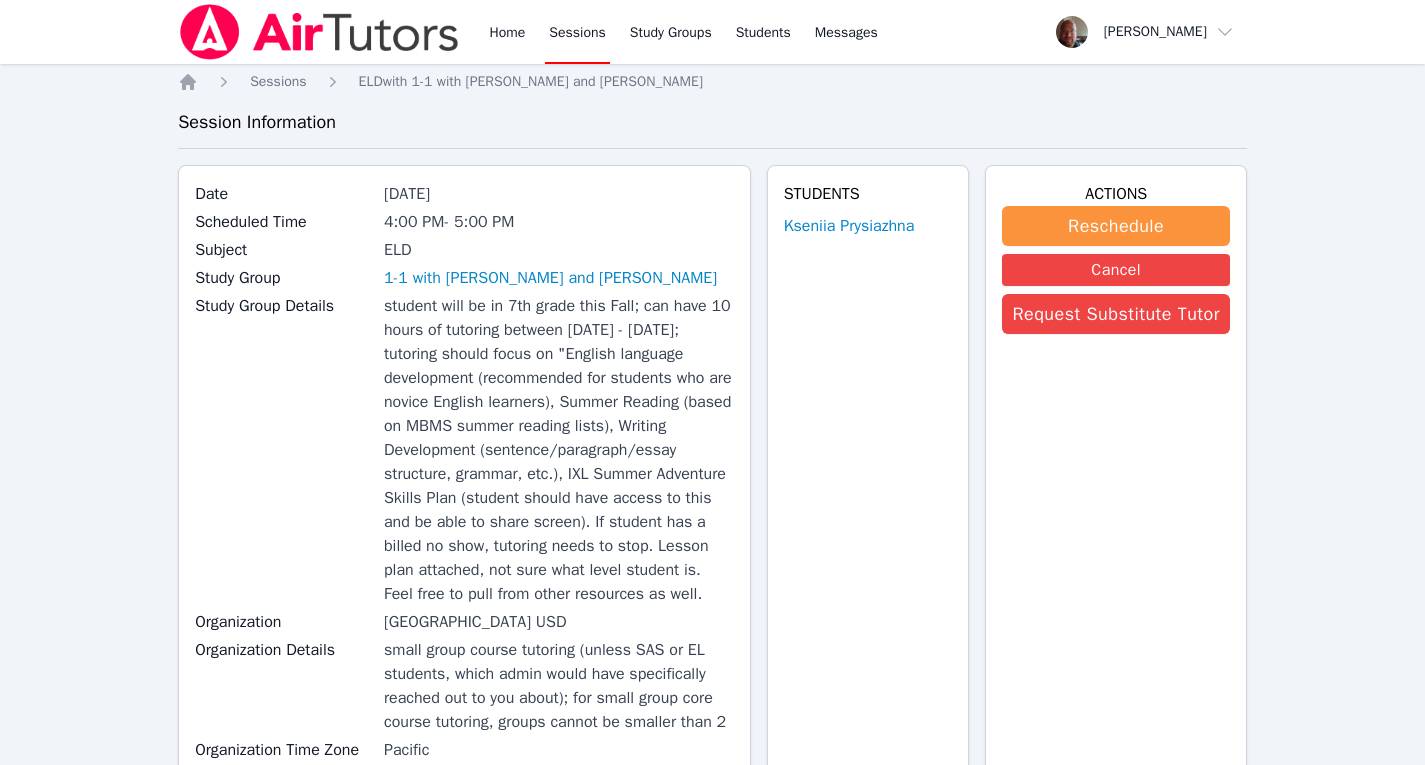 click on "Sessions" at bounding box center [577, 32] 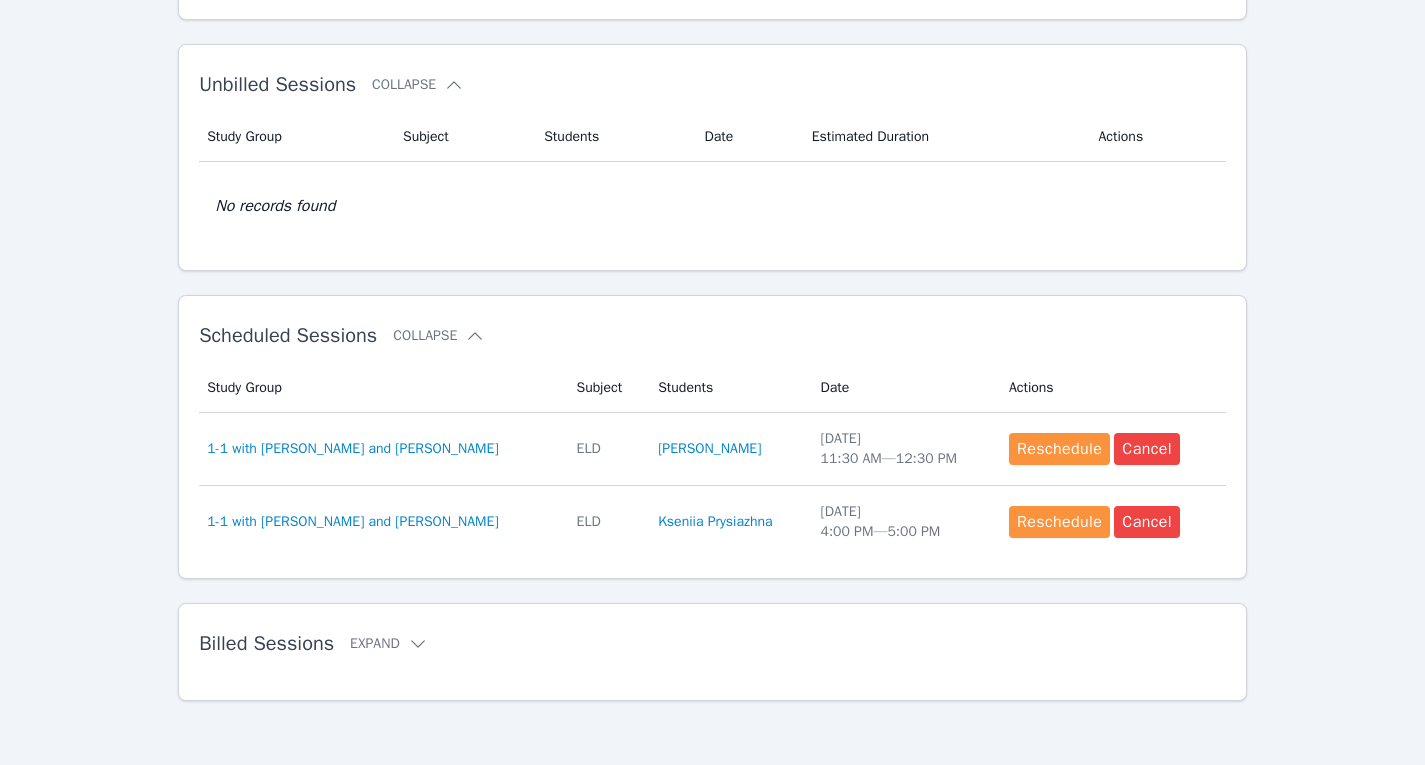scroll, scrollTop: 0, scrollLeft: 0, axis: both 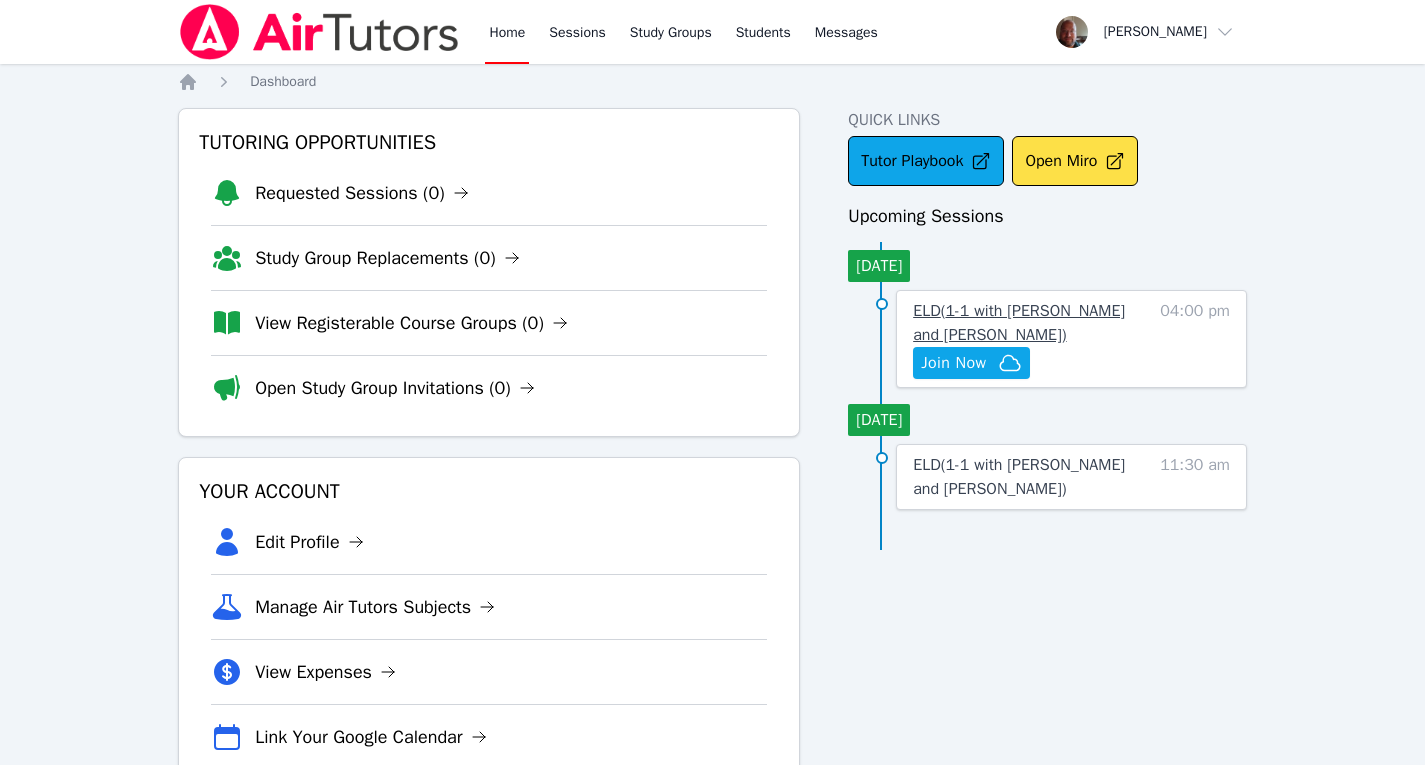 click on "ELD  ( 1-1 with Kseniia Prysiazhna and Konstantin Uzhinsky )" at bounding box center [1019, 323] 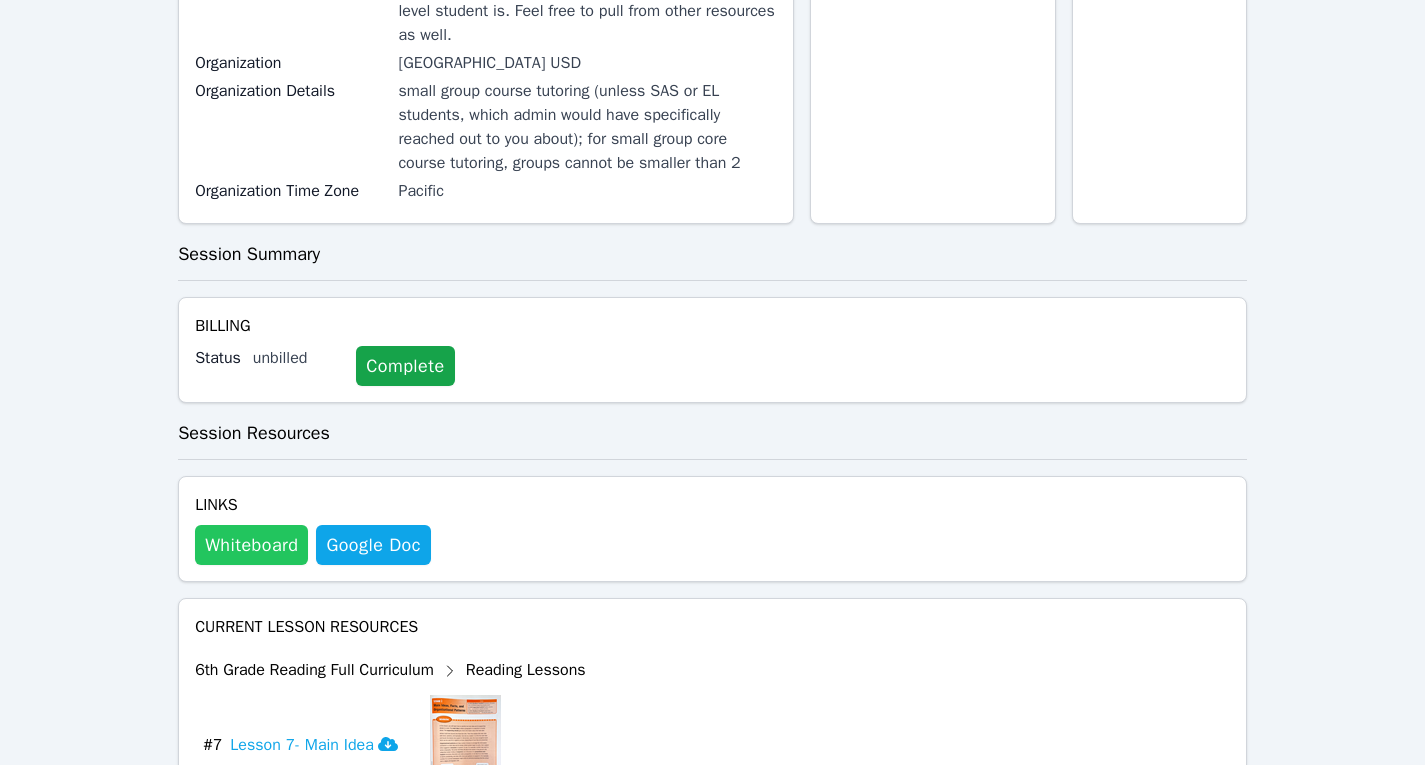 scroll, scrollTop: 551, scrollLeft: 0, axis: vertical 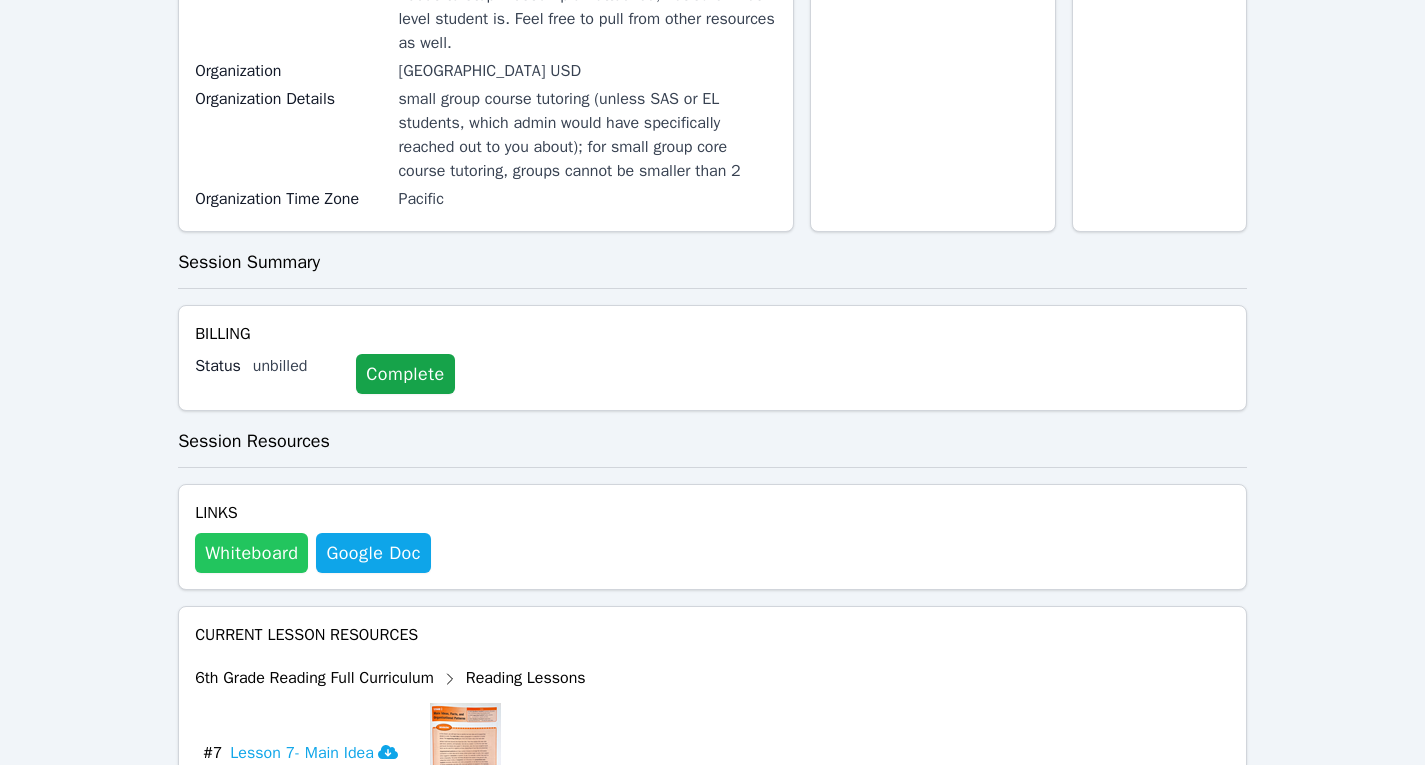 click on "Whiteboard" at bounding box center [251, 553] 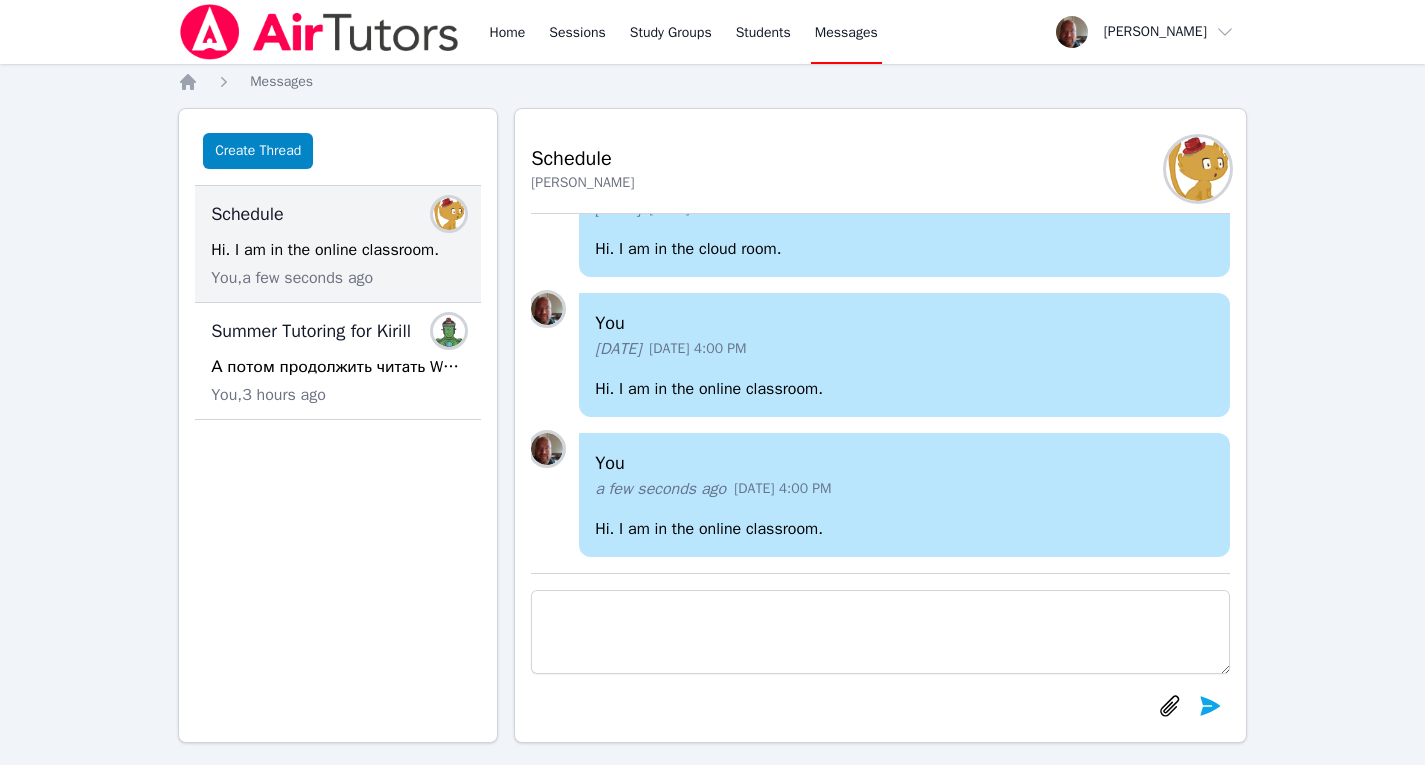 scroll, scrollTop: 0, scrollLeft: 0, axis: both 